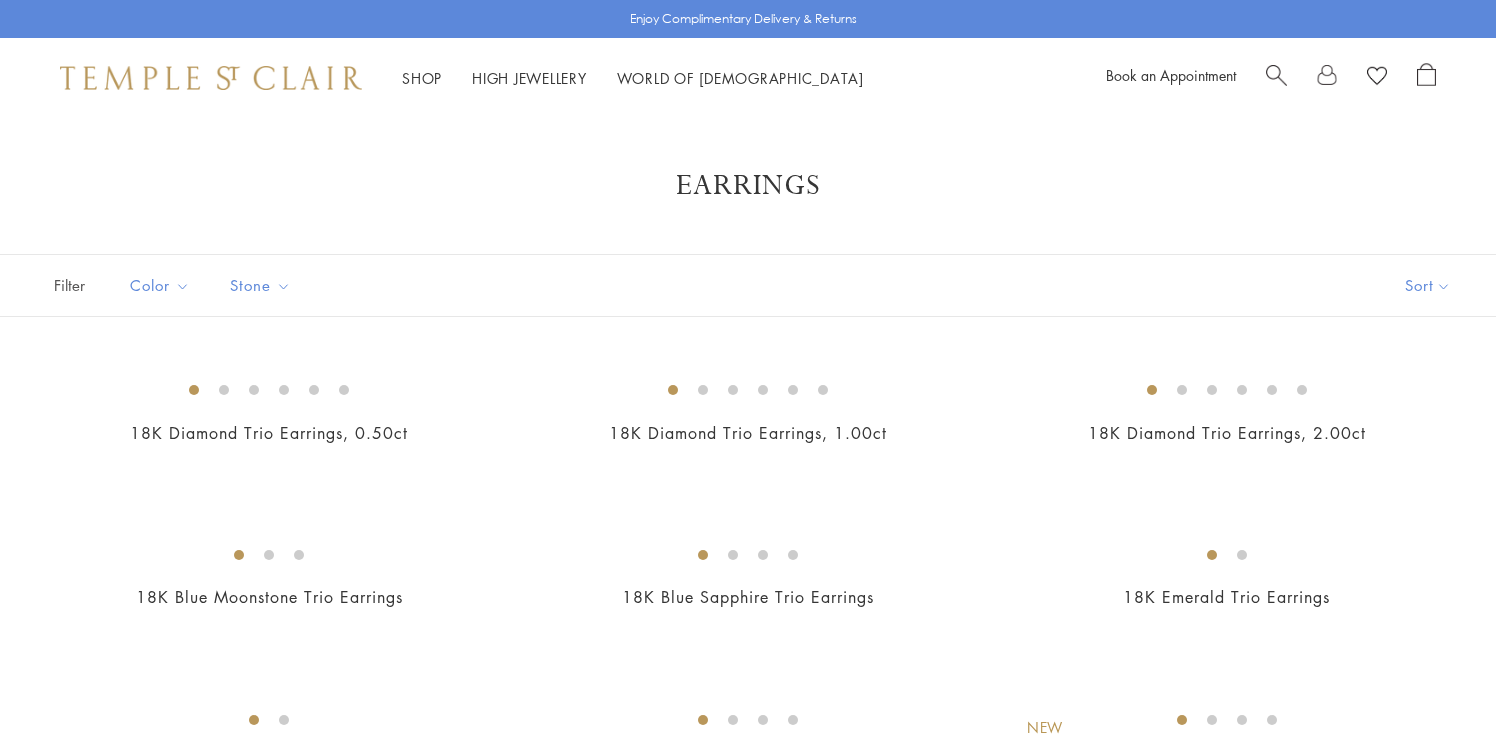scroll, scrollTop: 0, scrollLeft: 0, axis: both 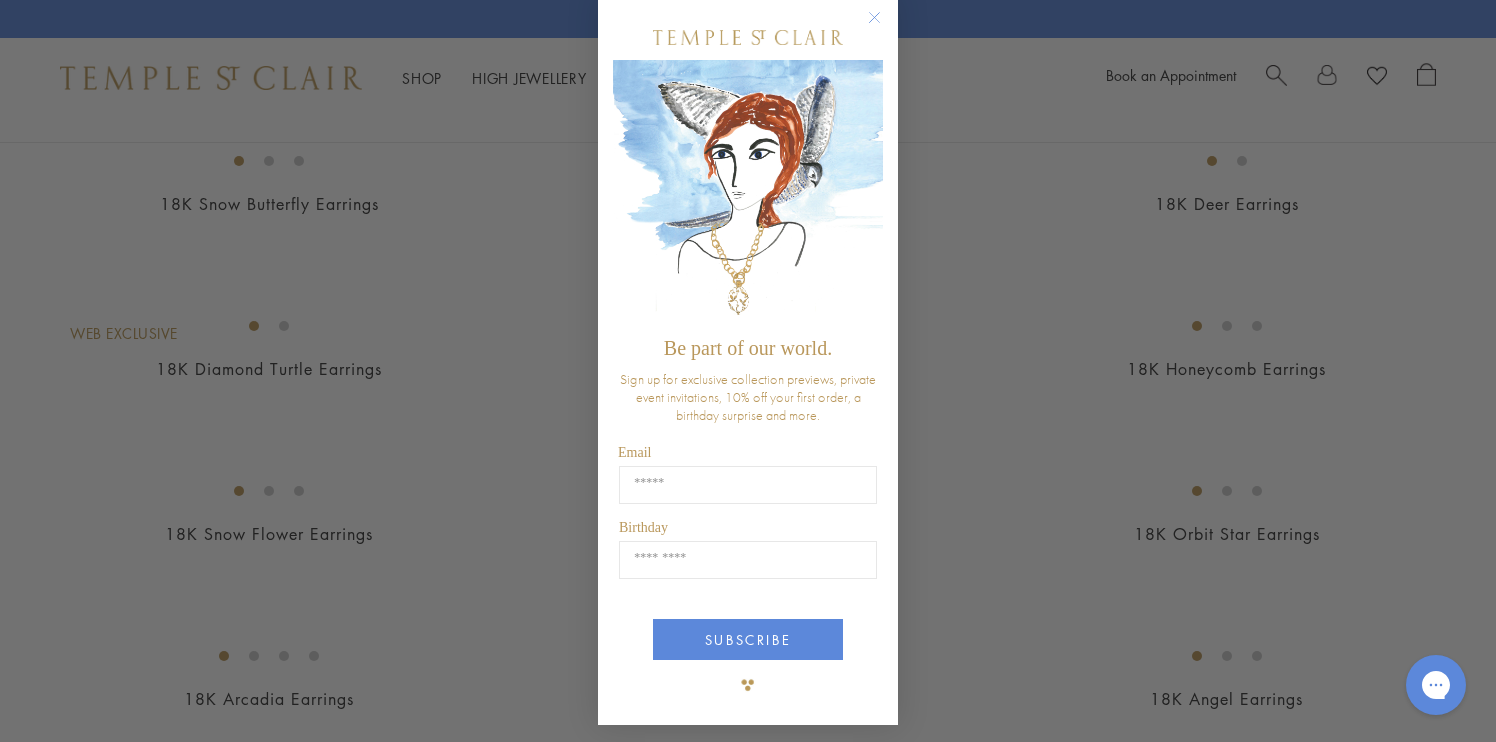 click 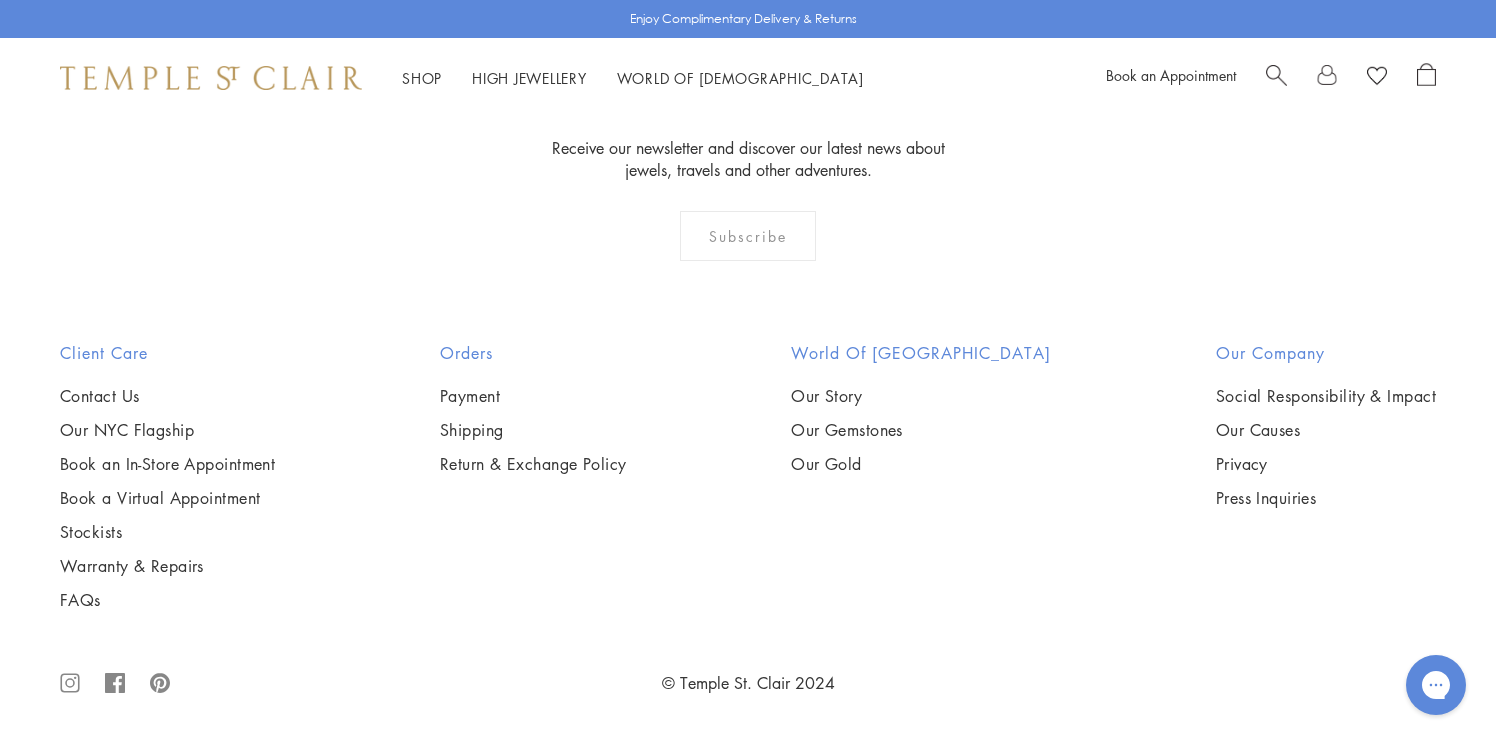 scroll, scrollTop: 3737, scrollLeft: 0, axis: vertical 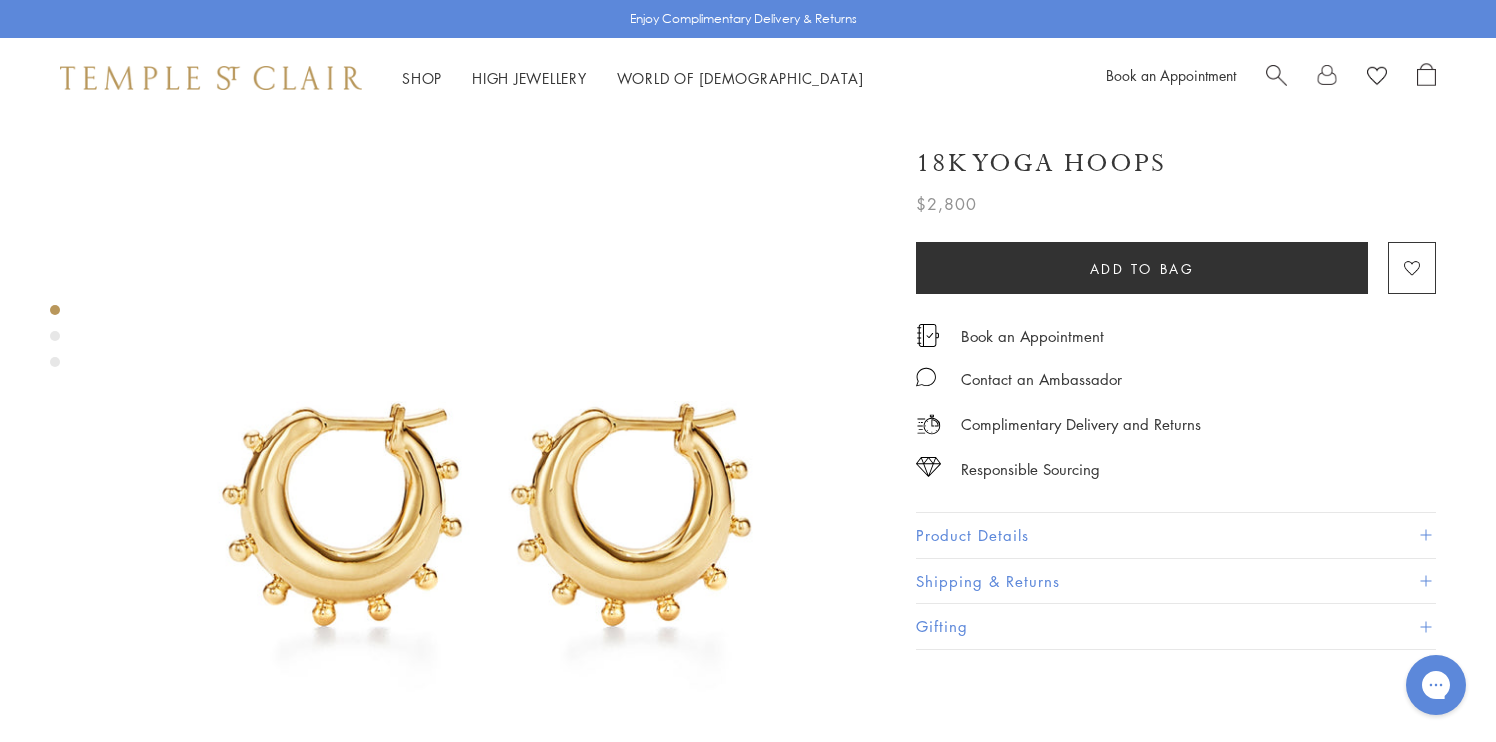 click at bounding box center [55, 341] 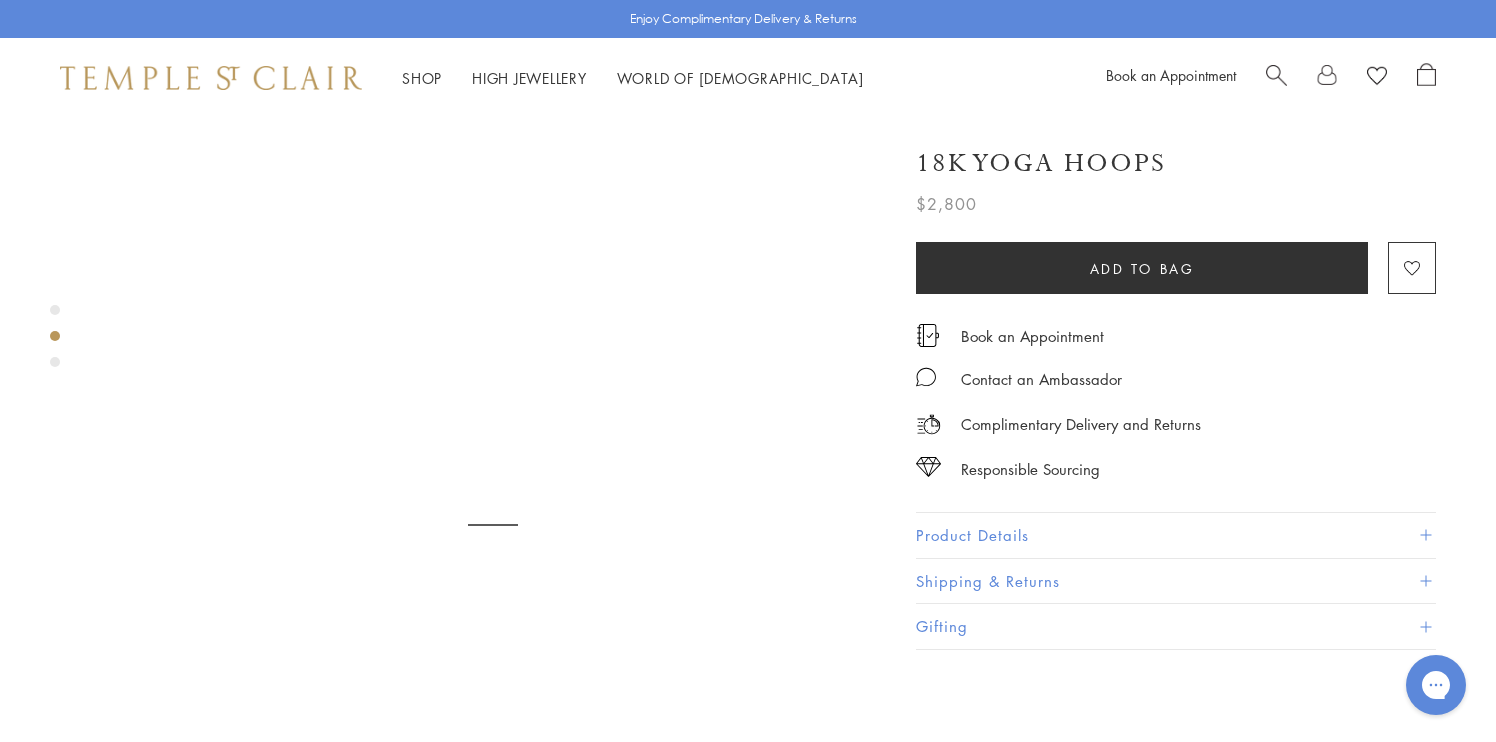 scroll, scrollTop: 824, scrollLeft: 0, axis: vertical 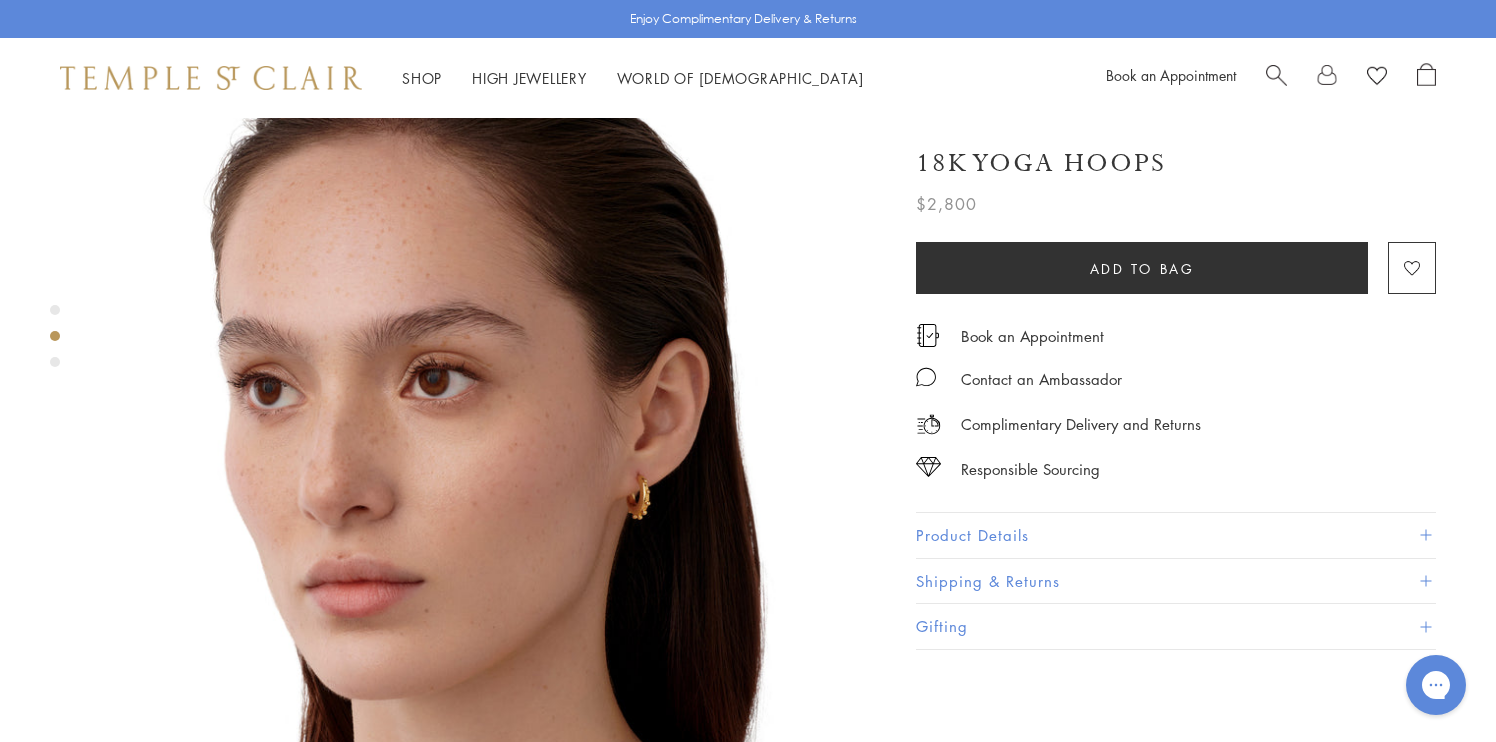 click at bounding box center [55, 362] 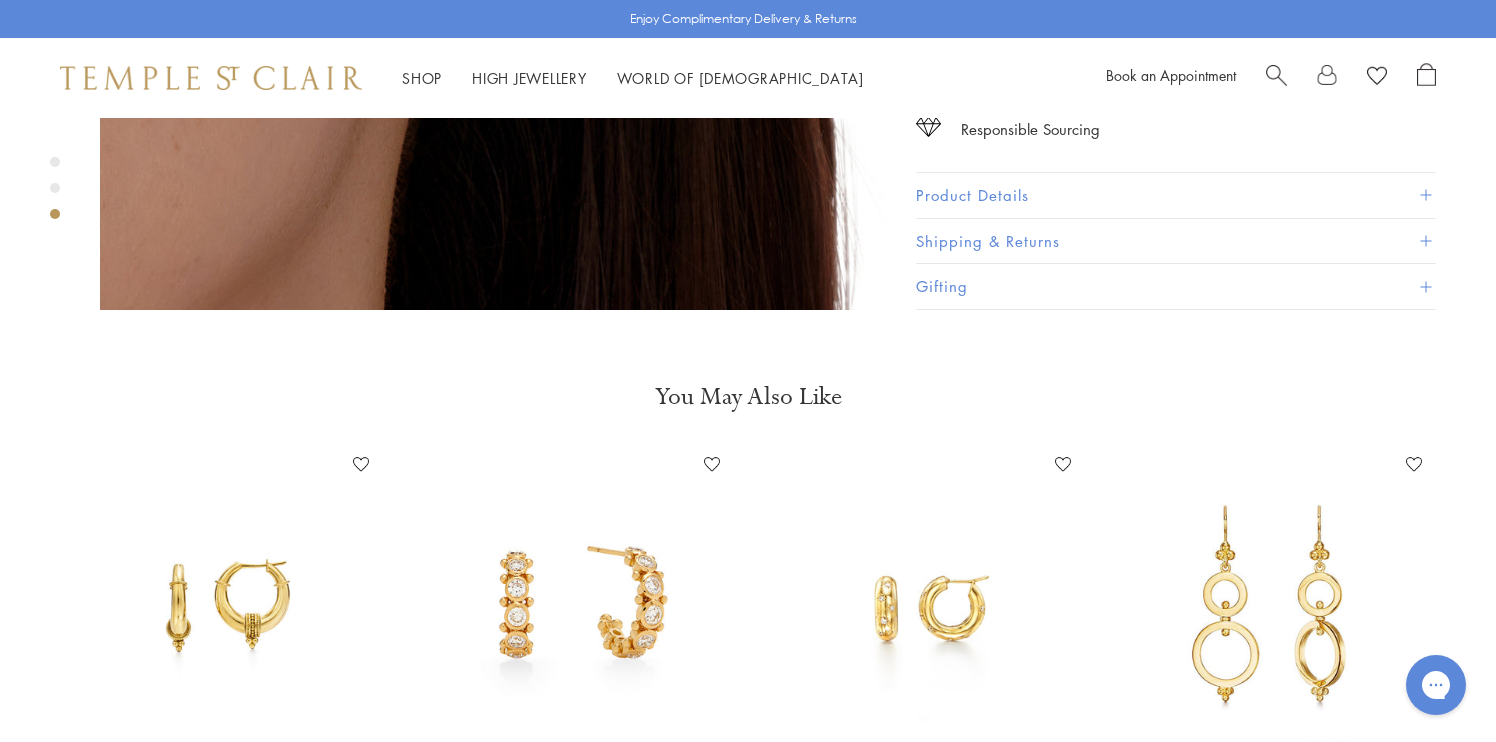 scroll, scrollTop: 2240, scrollLeft: 0, axis: vertical 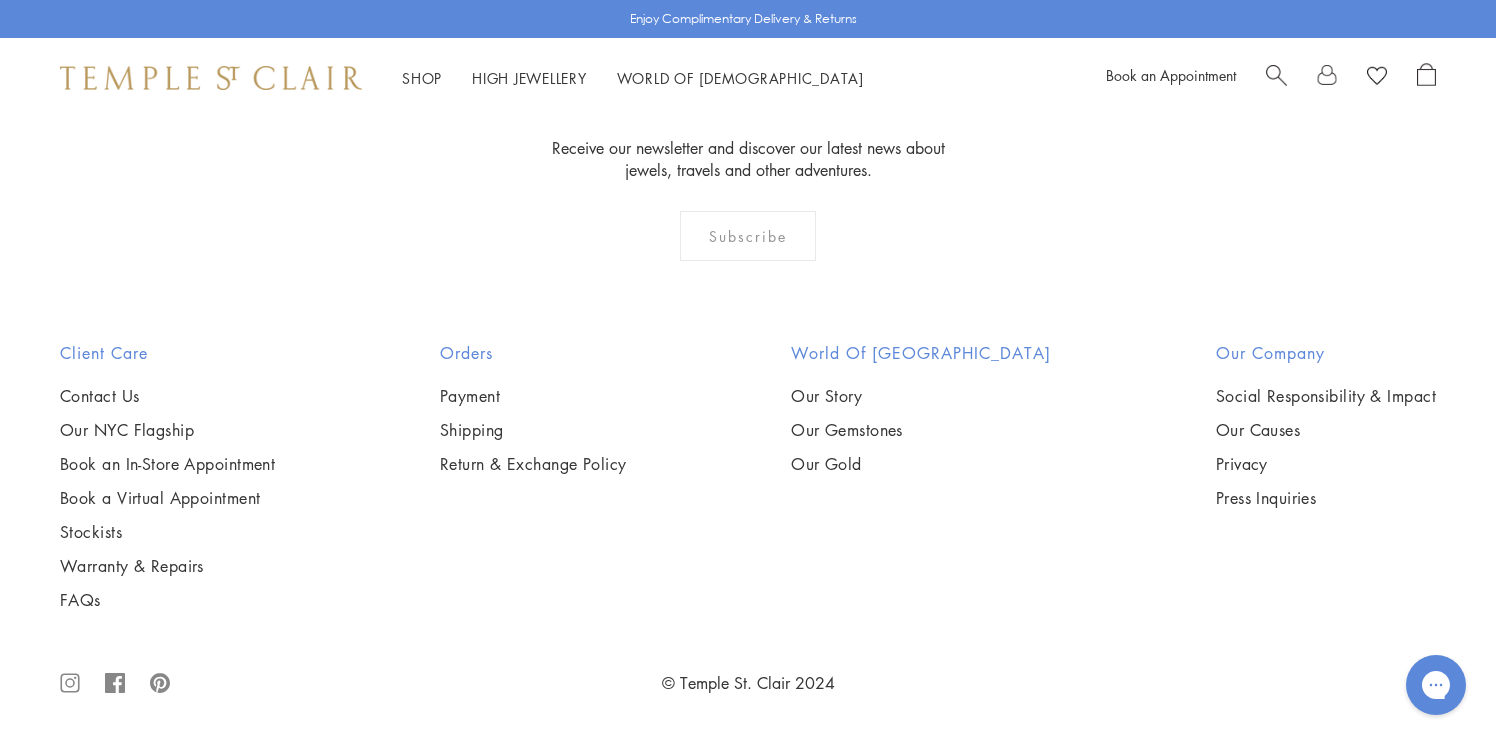 click at bounding box center (0, 0) 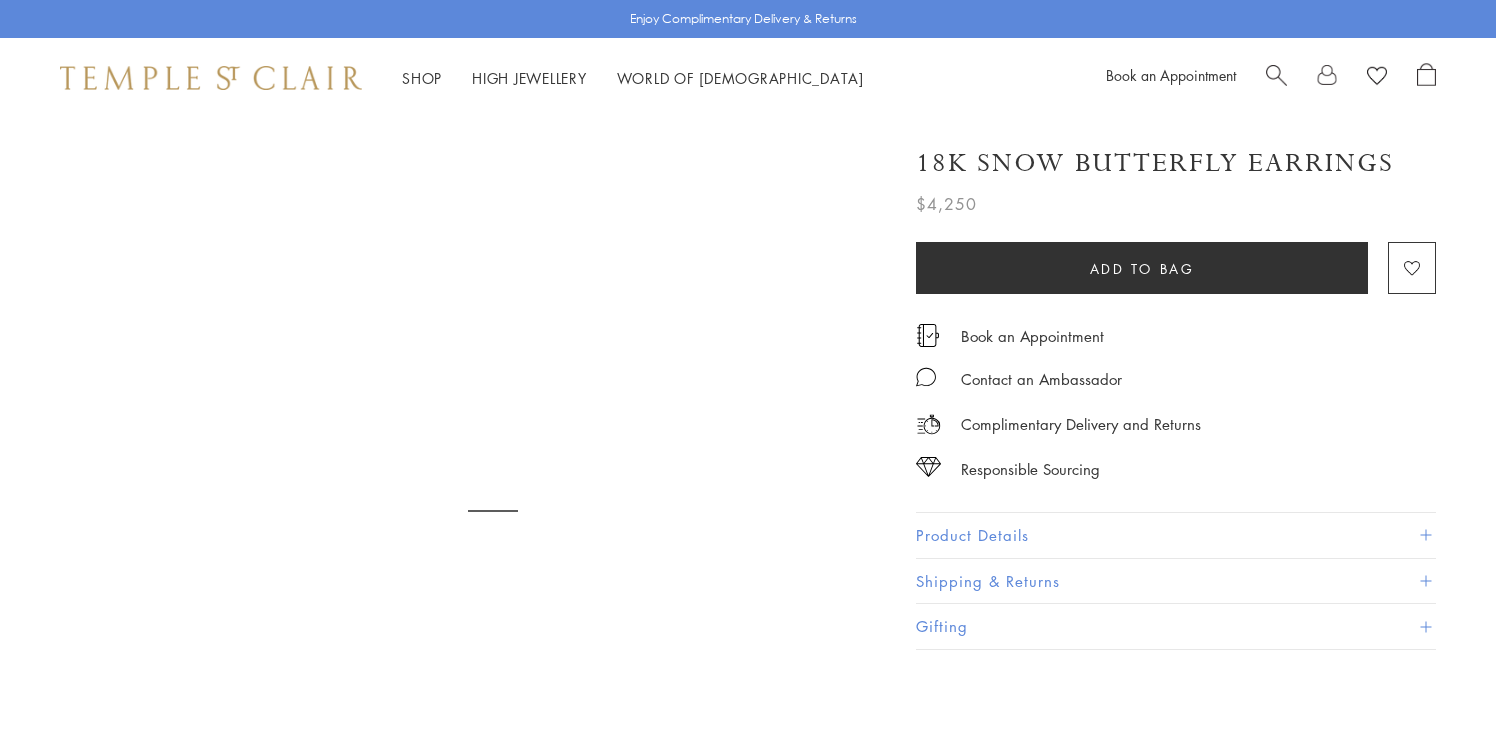 scroll, scrollTop: 0, scrollLeft: 0, axis: both 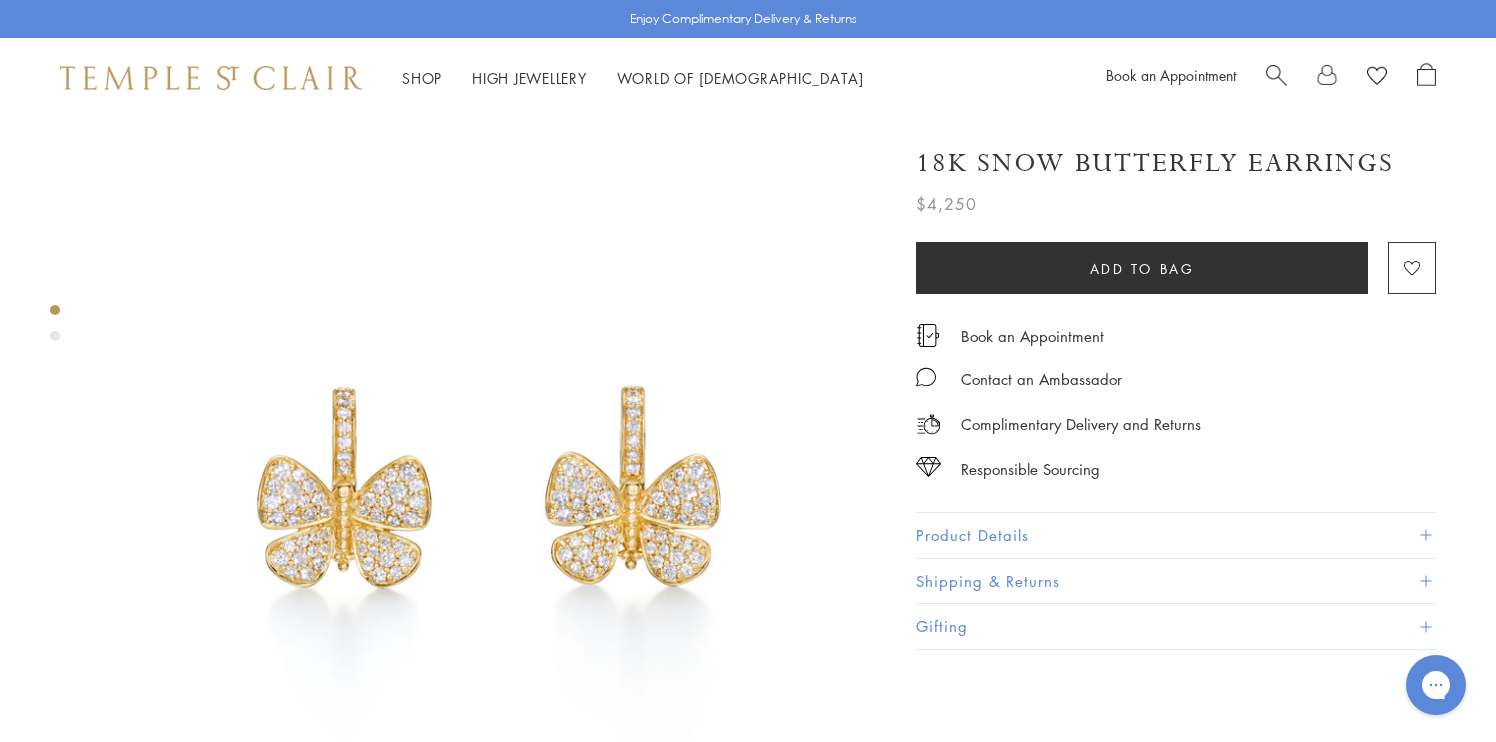 click at bounding box center (55, 336) 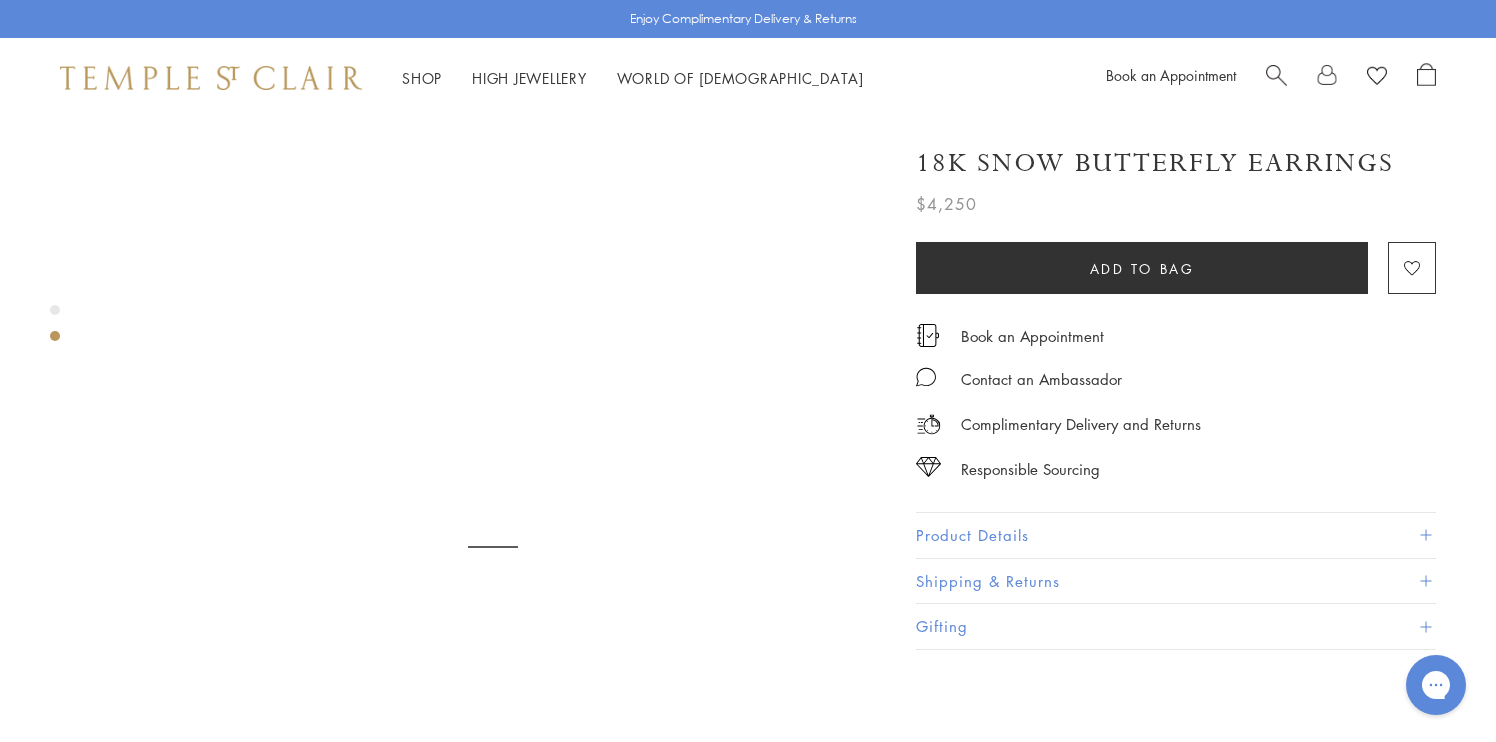 scroll, scrollTop: 824, scrollLeft: 0, axis: vertical 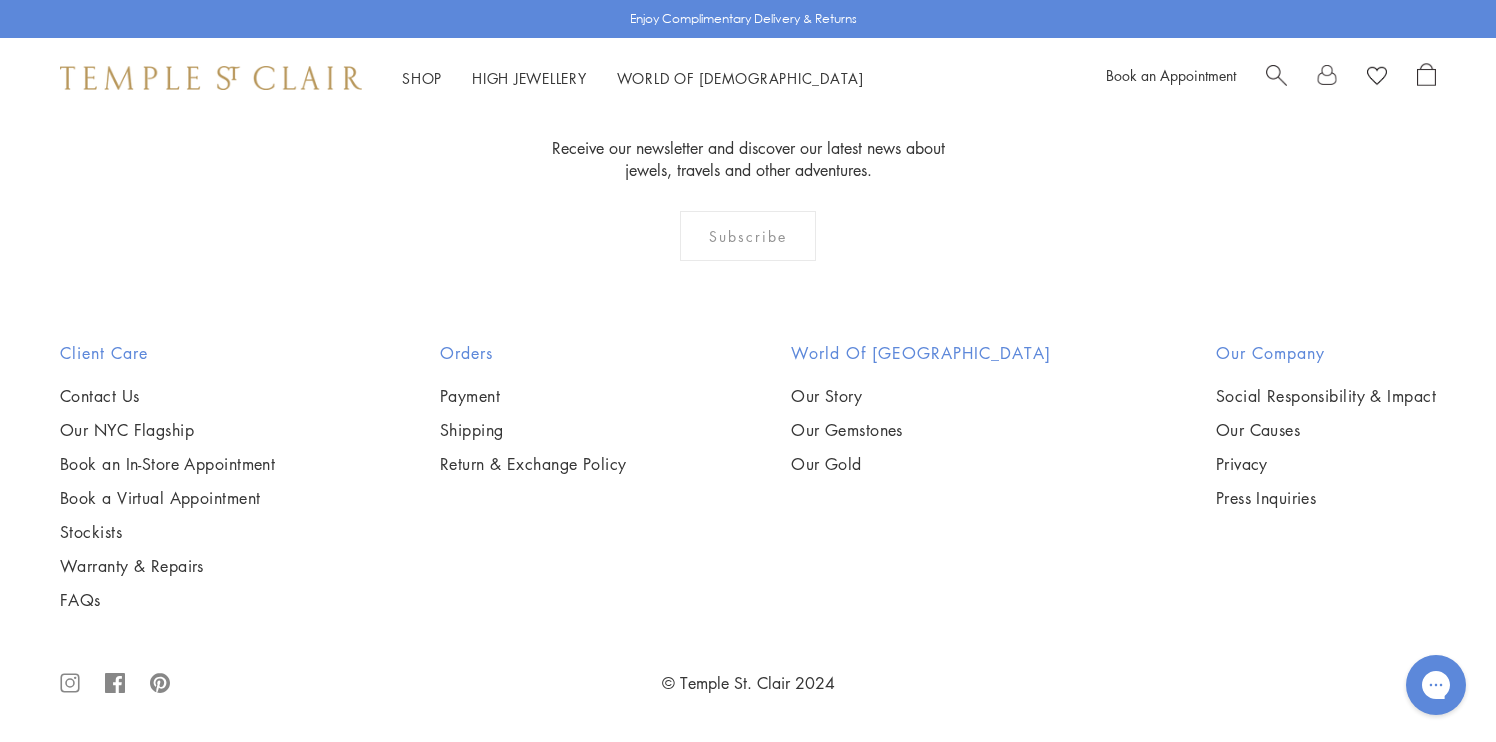 click at bounding box center (0, 0) 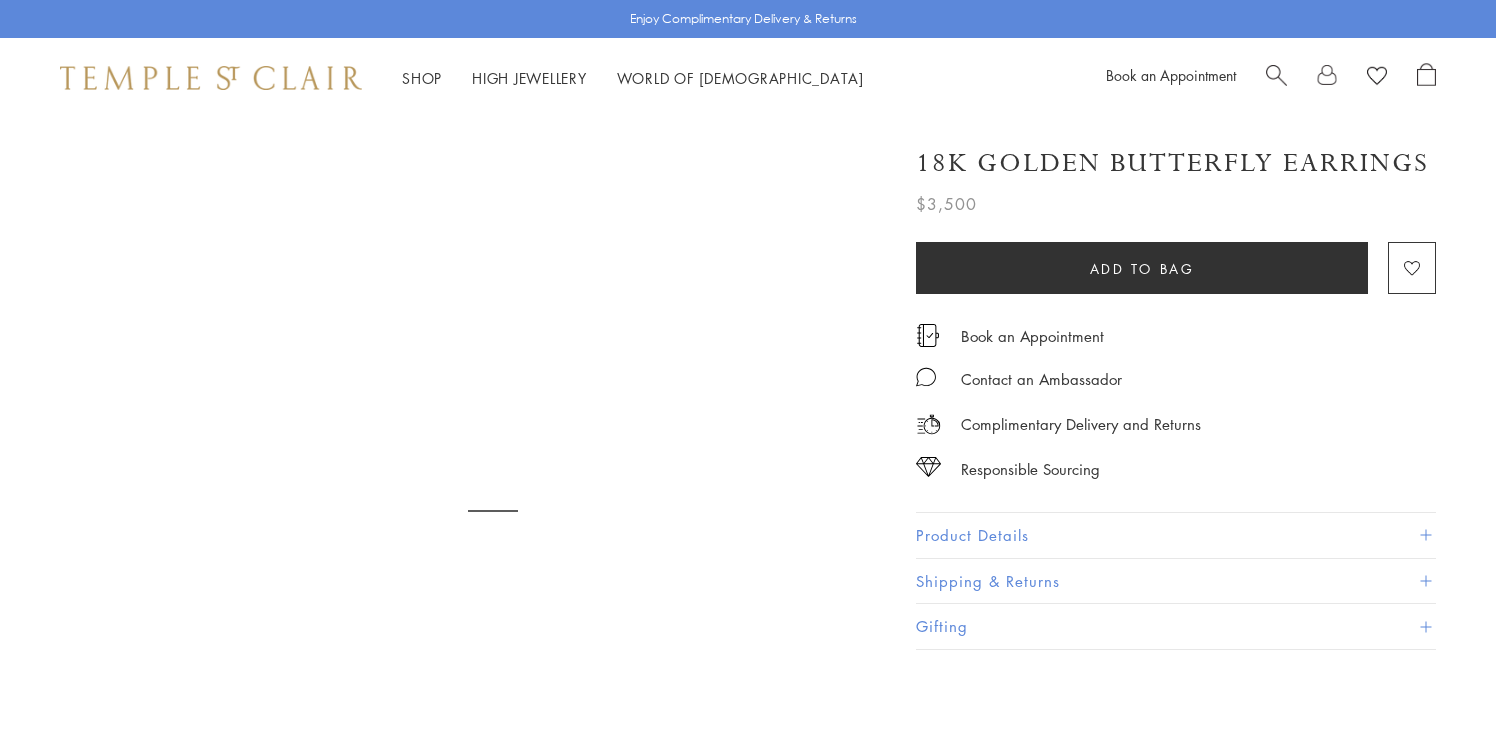 scroll, scrollTop: 0, scrollLeft: 0, axis: both 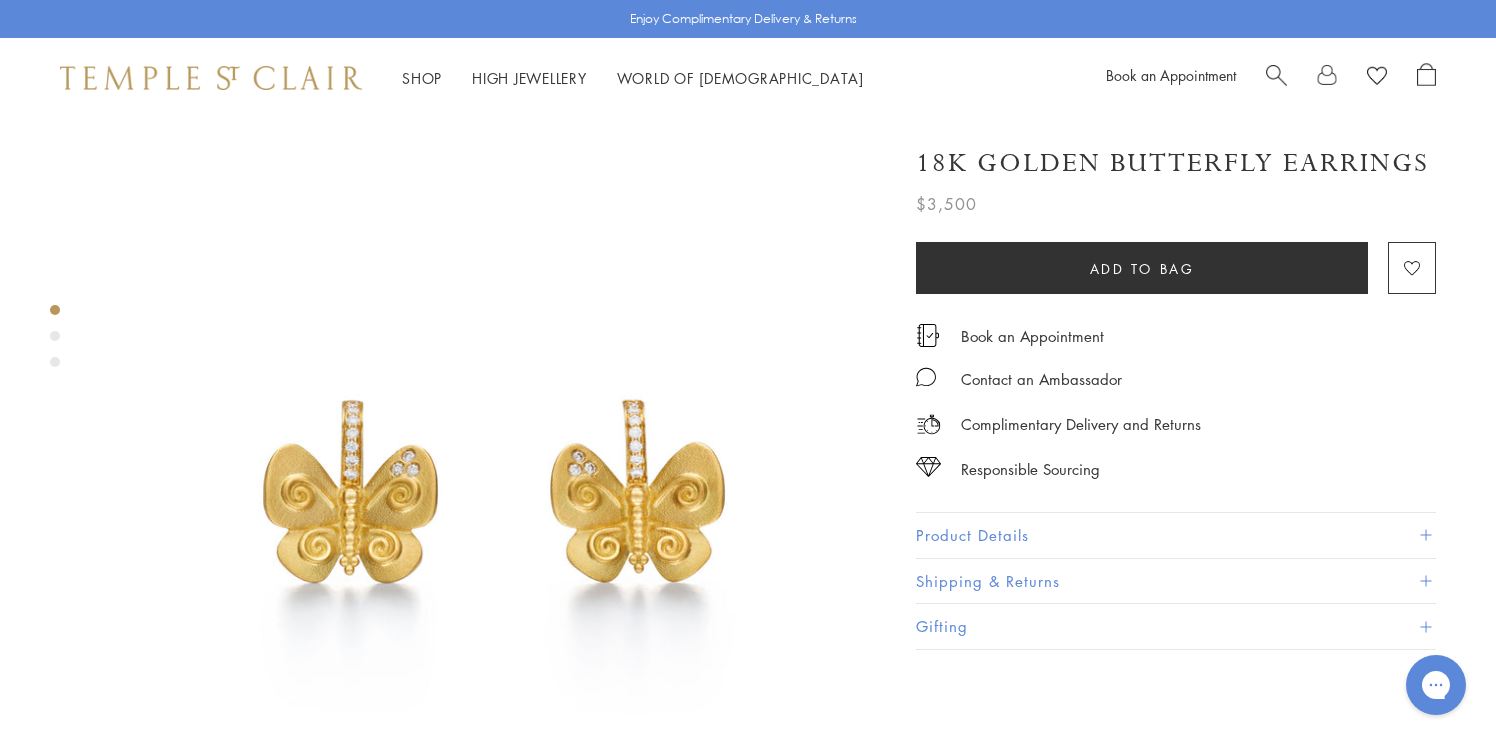 click at bounding box center [55, 336] 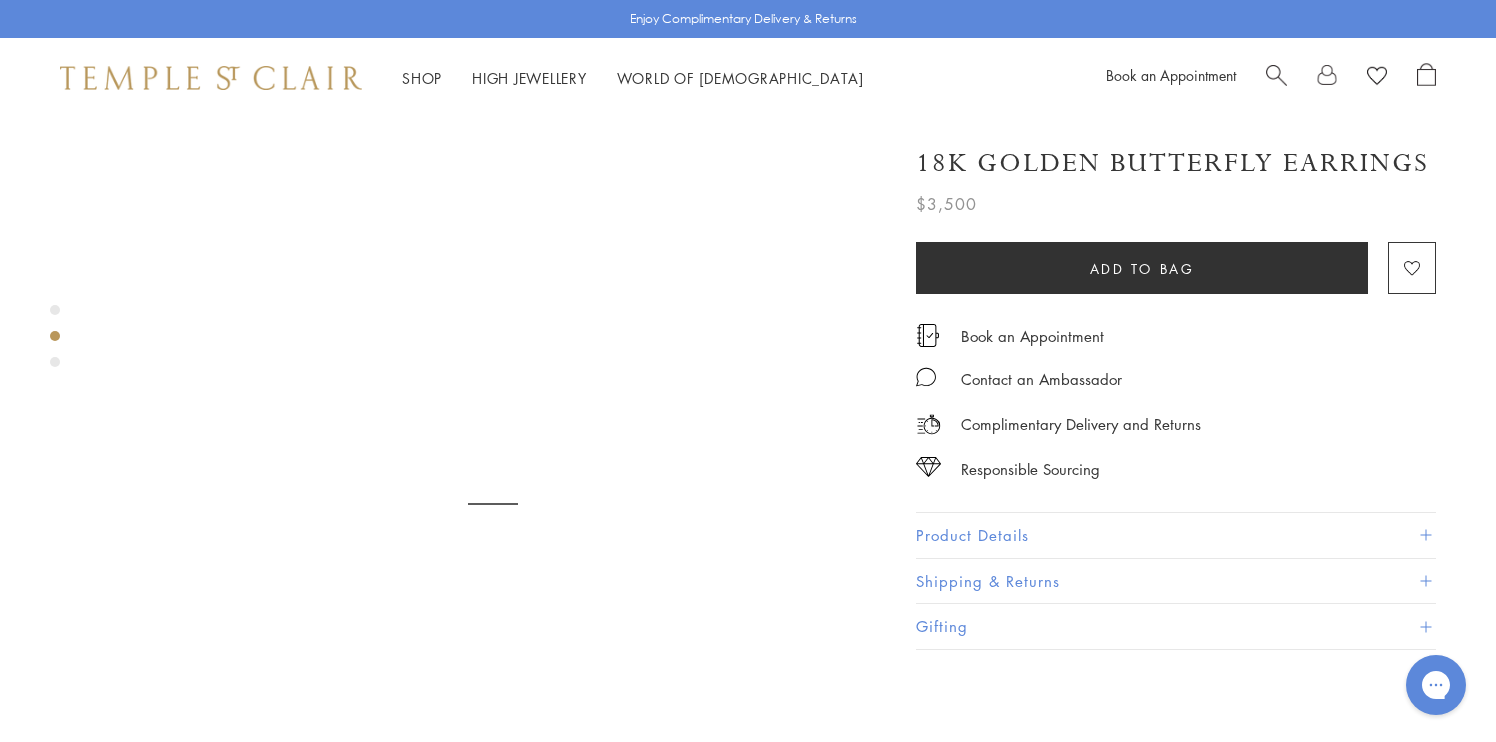 scroll, scrollTop: 824, scrollLeft: 0, axis: vertical 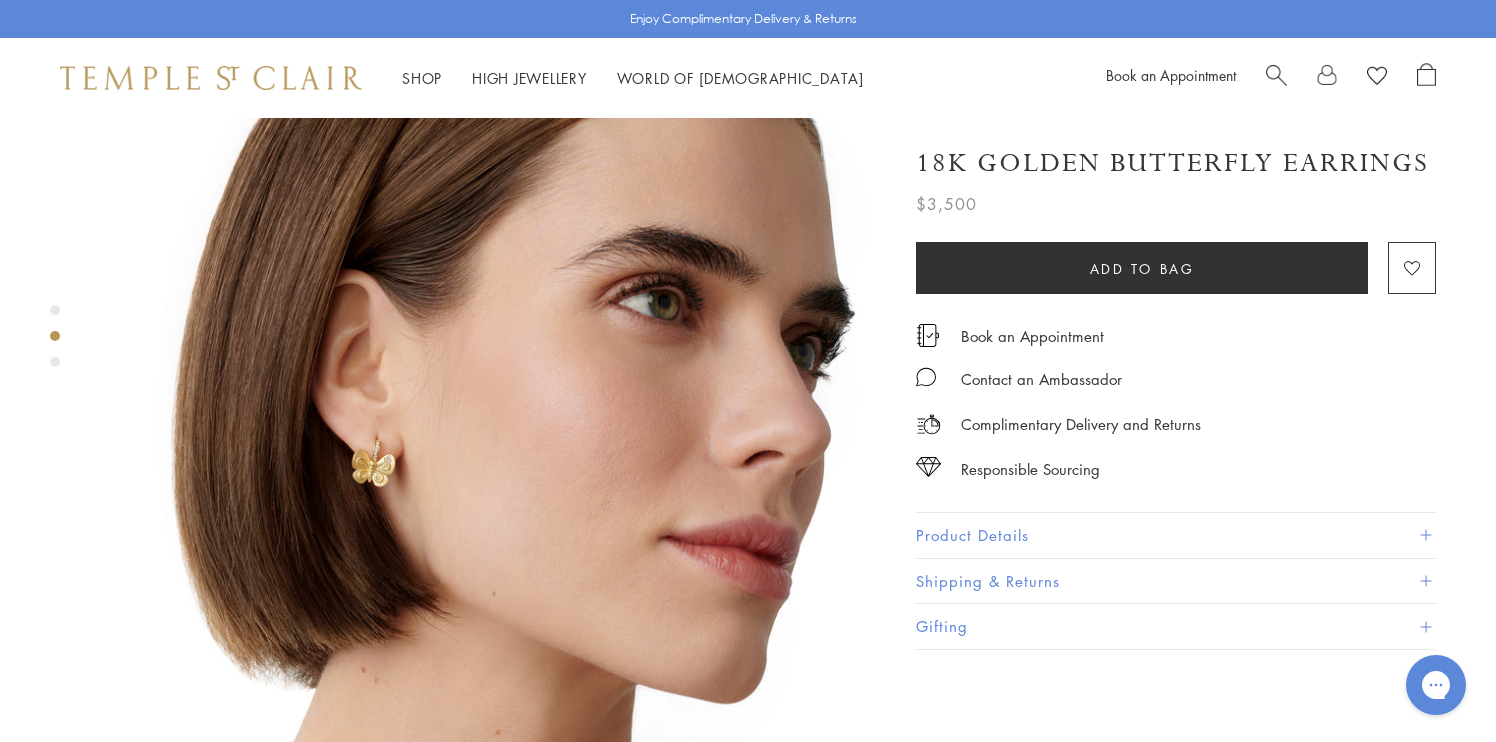 click at bounding box center (55, 362) 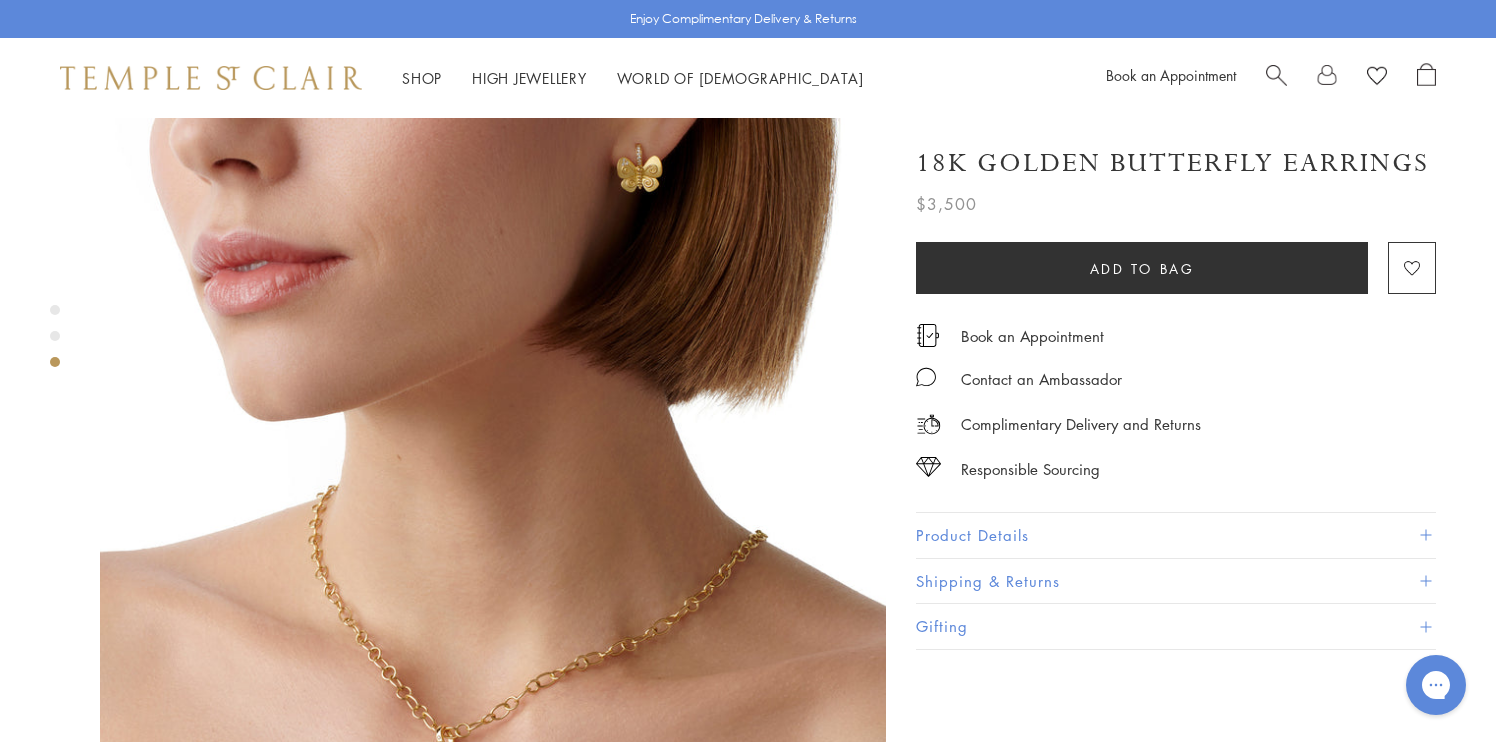scroll, scrollTop: 1685, scrollLeft: 1, axis: both 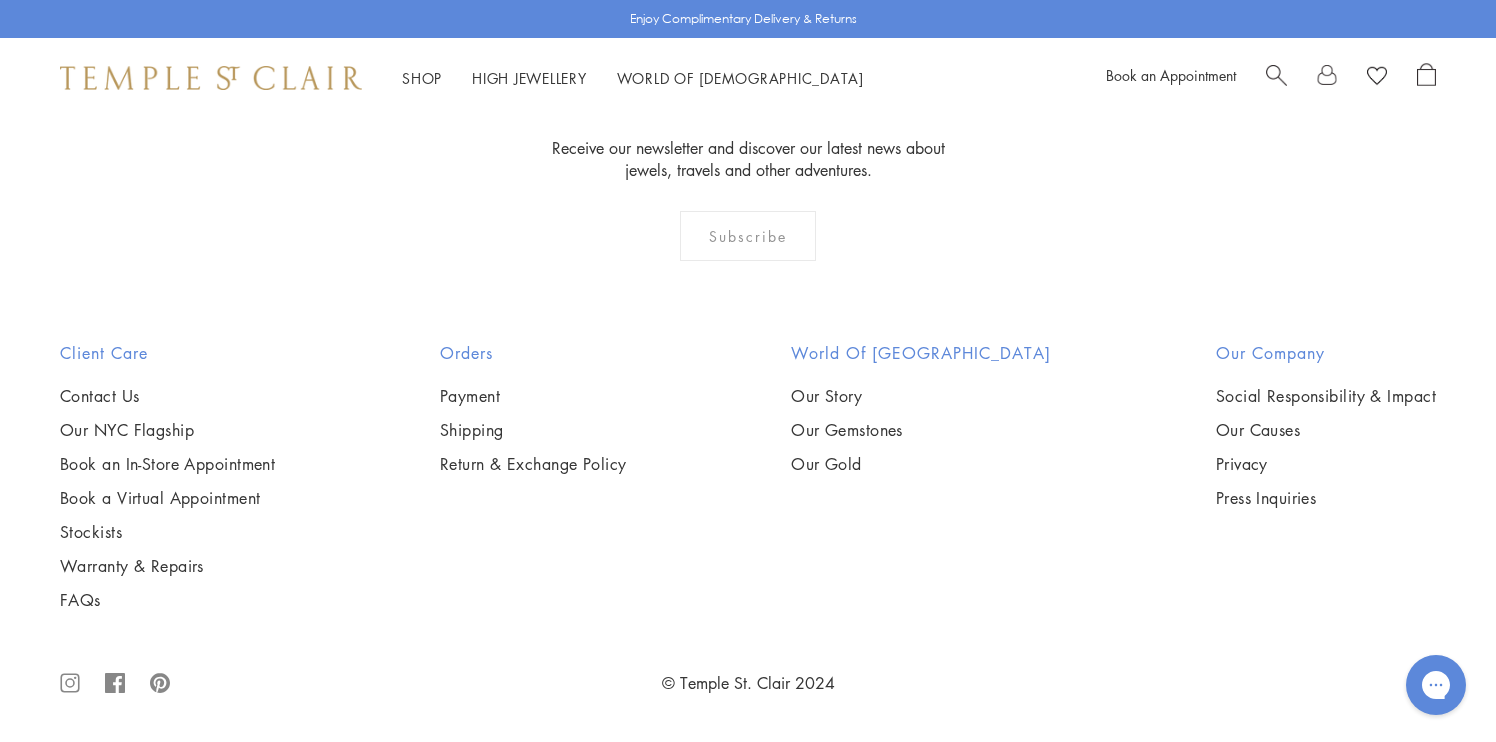 click at bounding box center (0, 0) 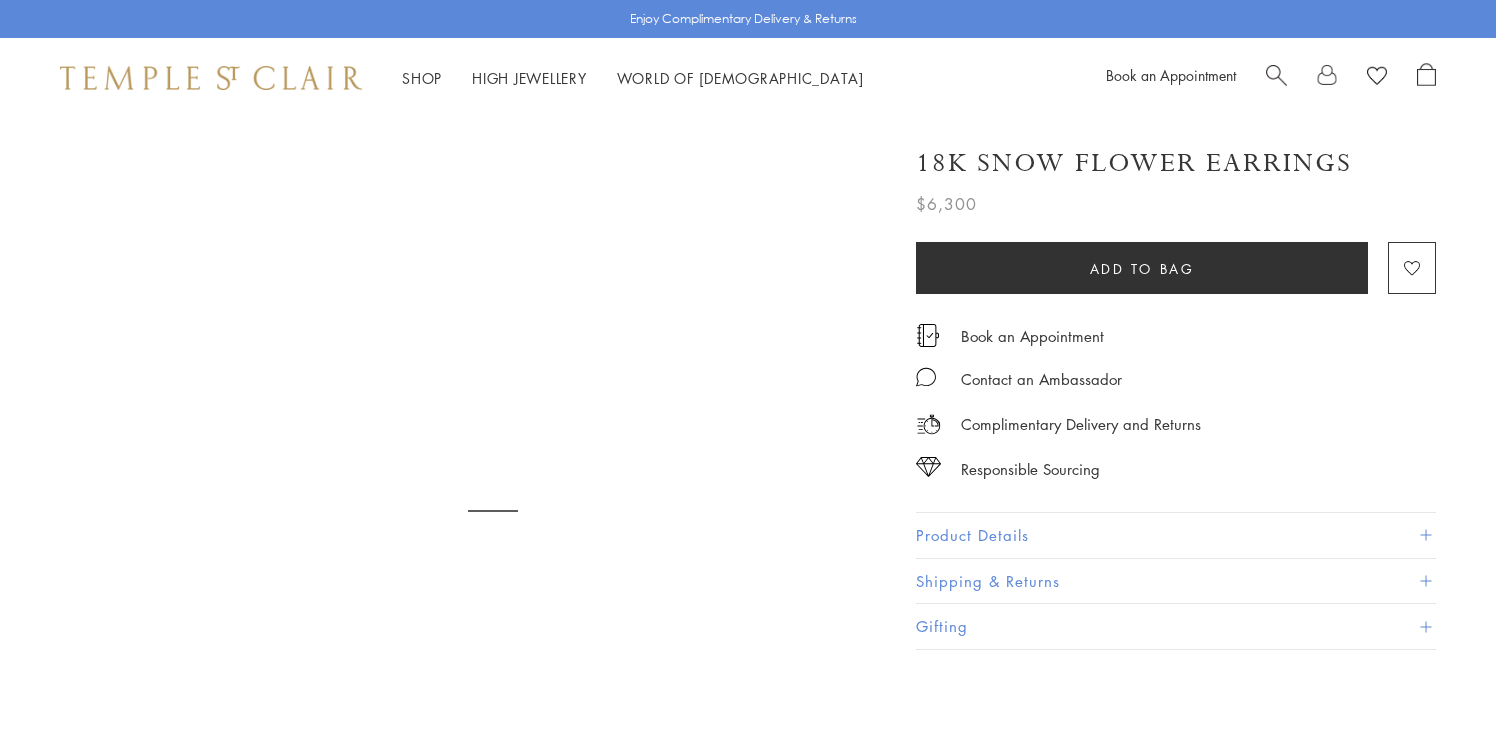 scroll, scrollTop: 0, scrollLeft: 0, axis: both 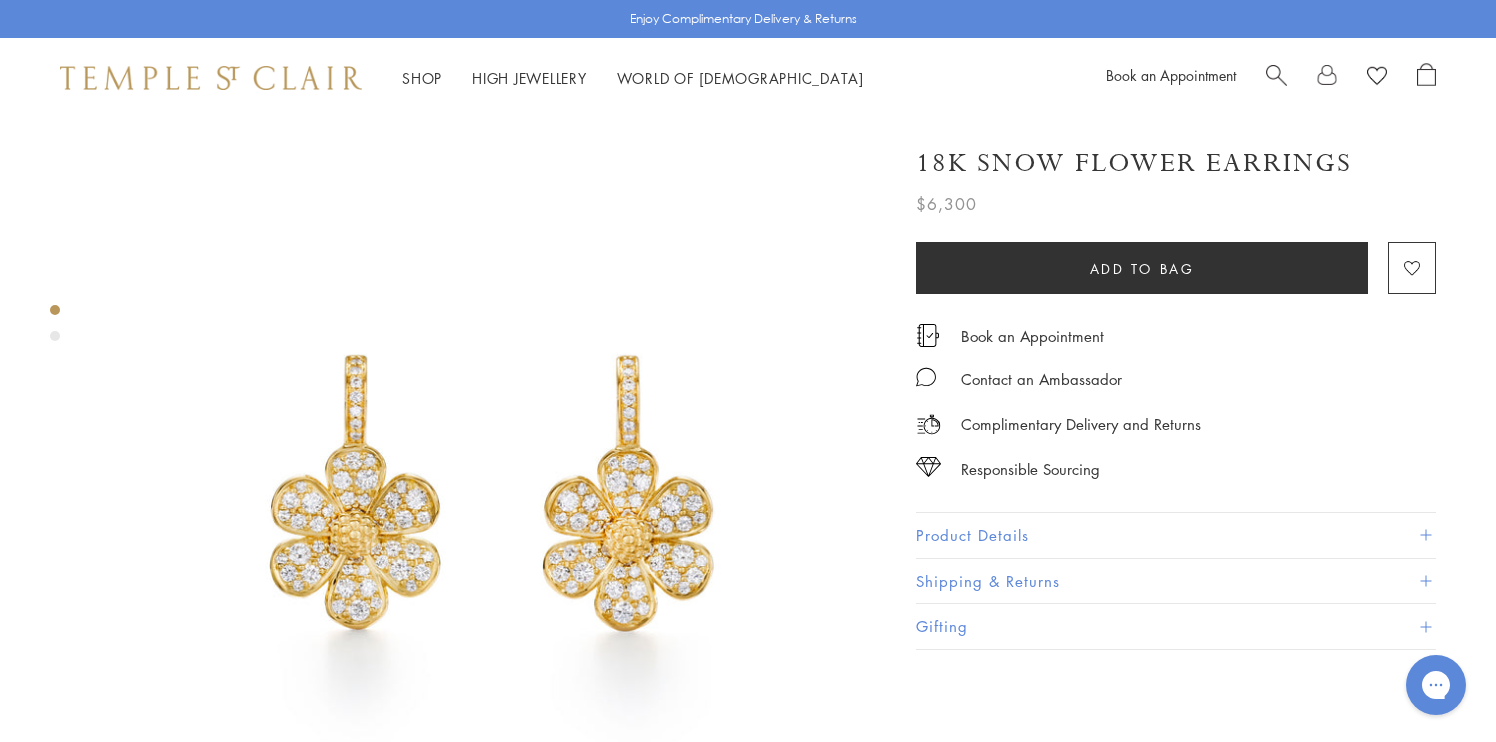 click at bounding box center (55, 336) 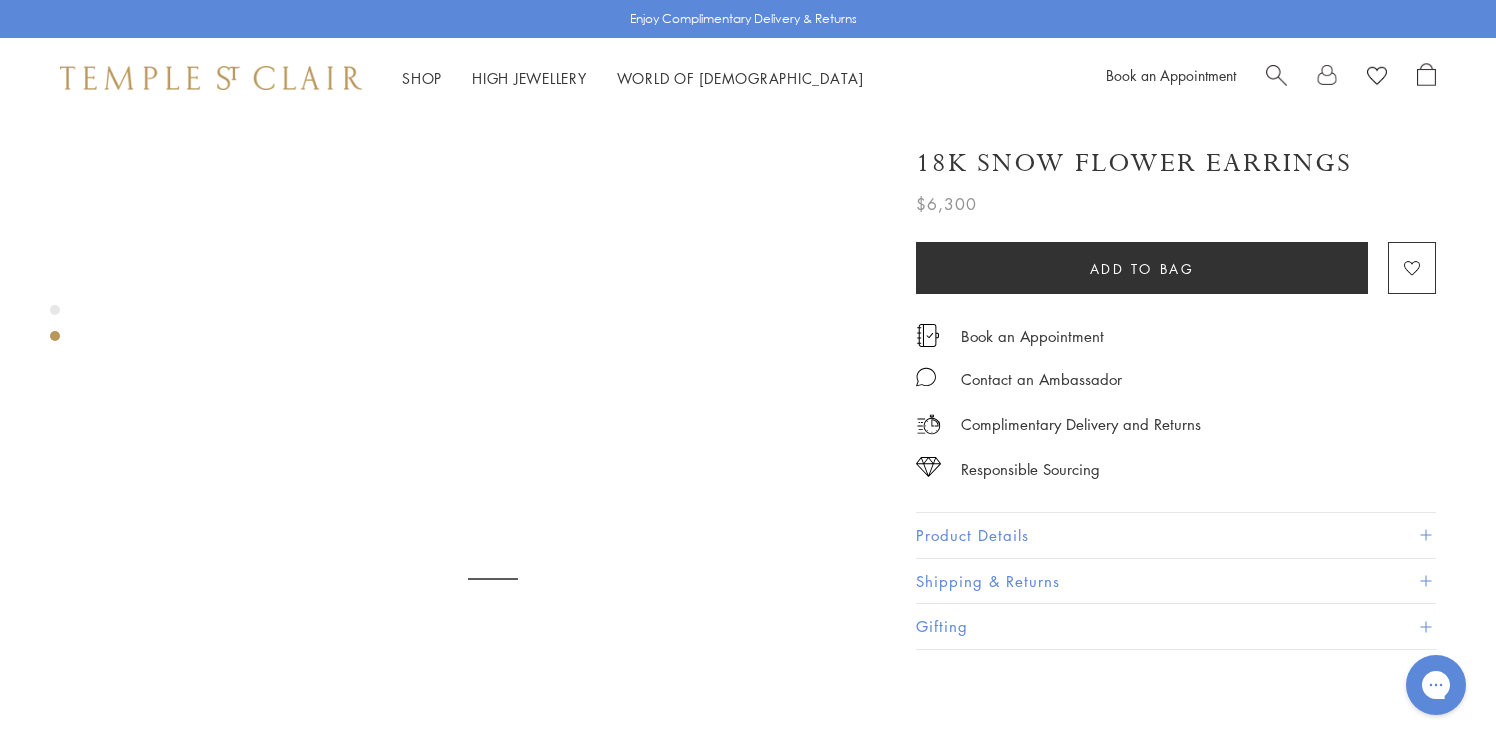 scroll, scrollTop: 824, scrollLeft: 0, axis: vertical 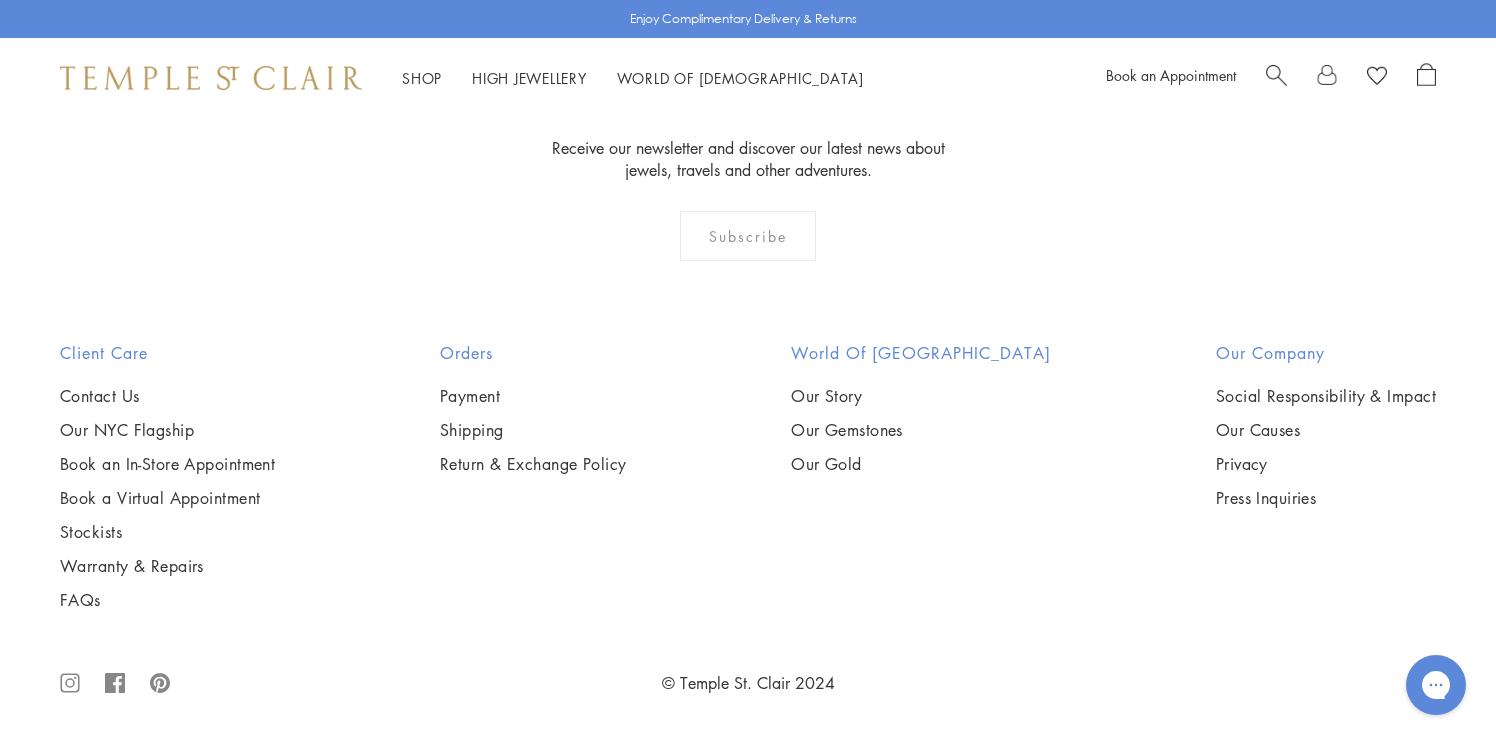 click at bounding box center [0, 0] 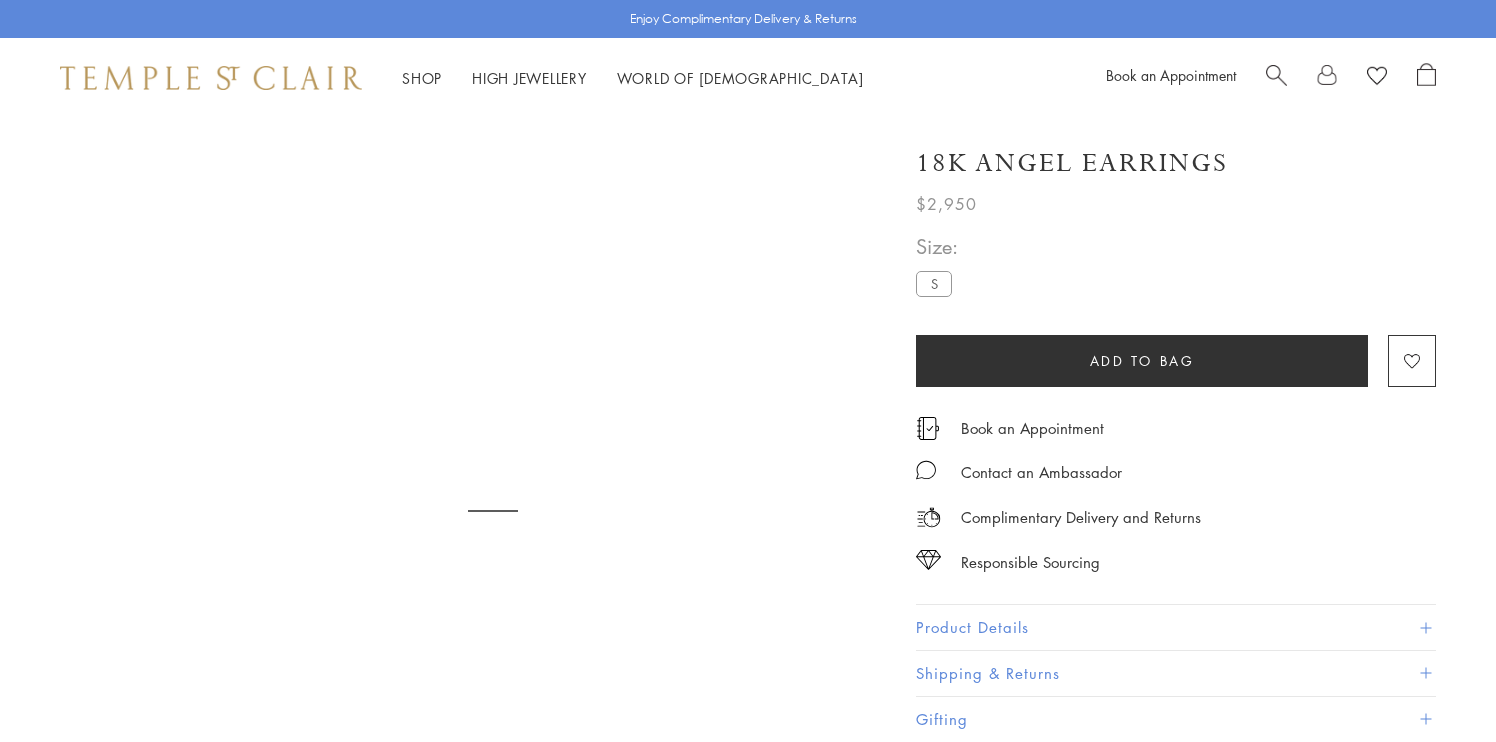 scroll, scrollTop: 0, scrollLeft: 0, axis: both 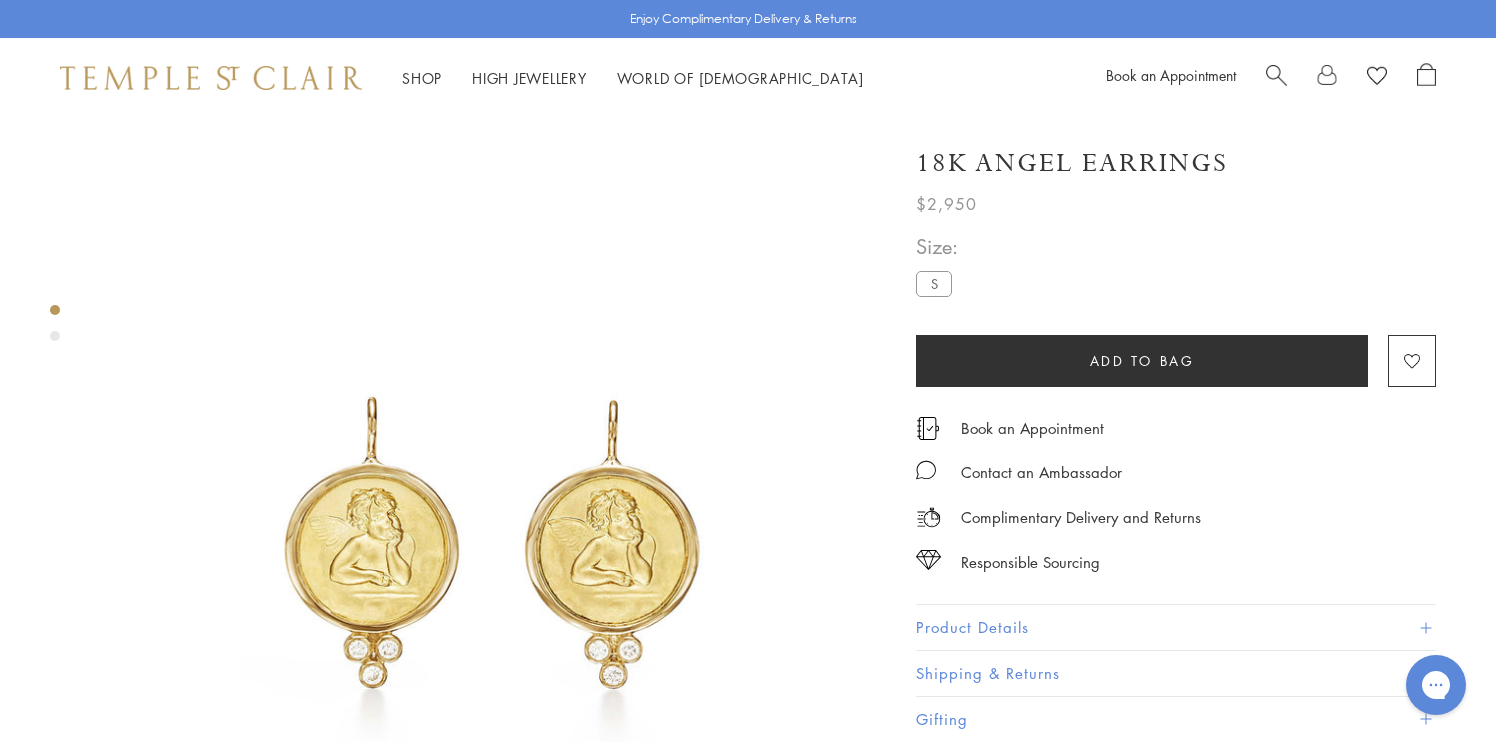 click at bounding box center [55, 336] 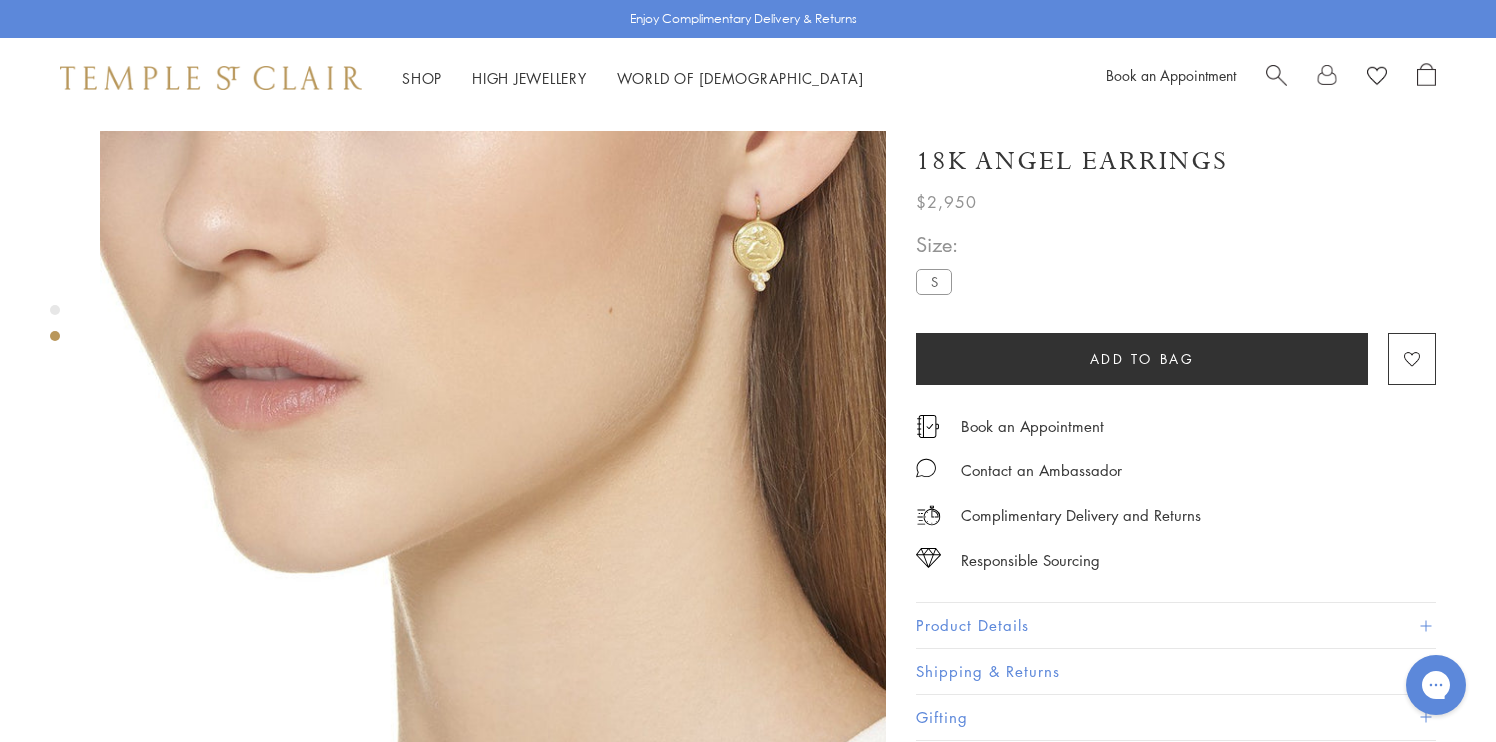 scroll, scrollTop: 824, scrollLeft: 0, axis: vertical 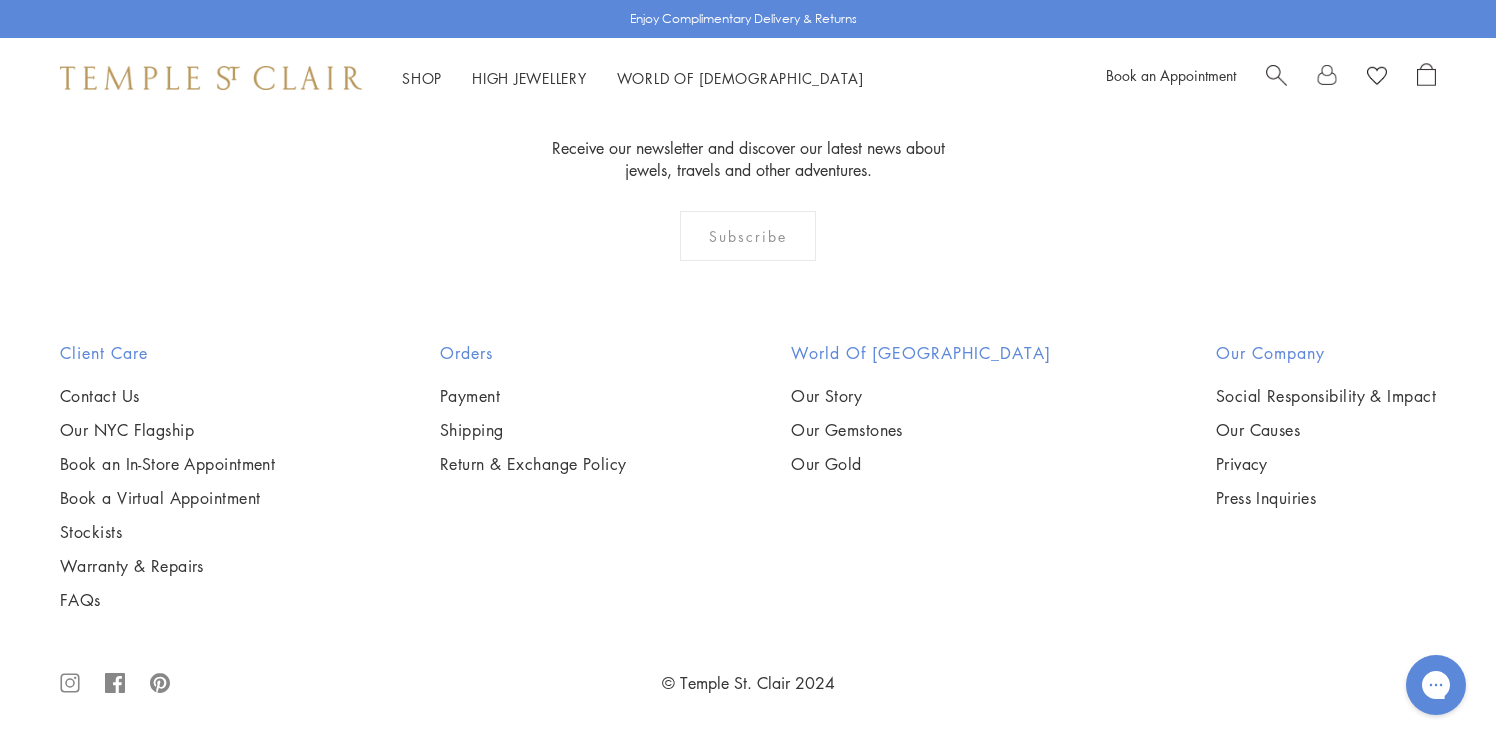 click on "2" at bounding box center (716, -88) 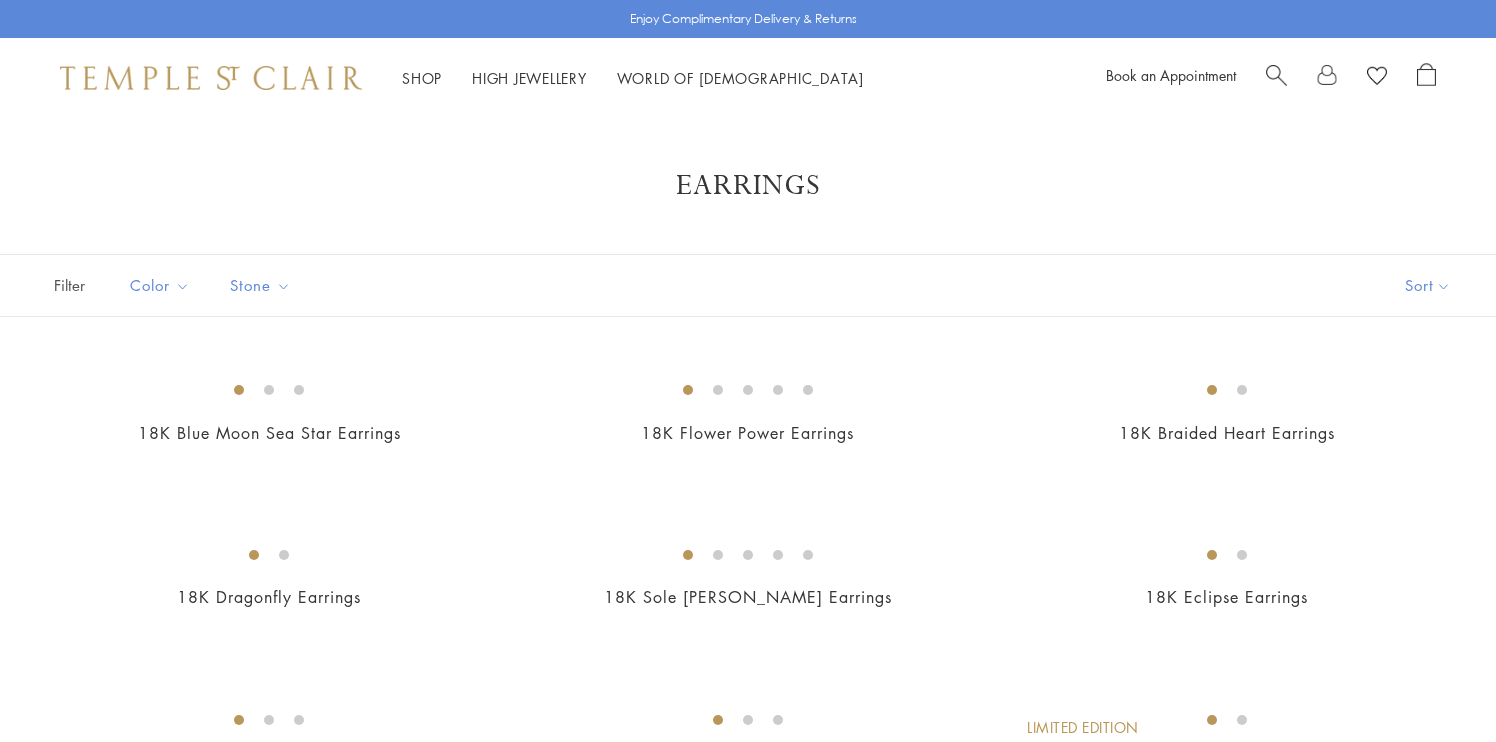 scroll, scrollTop: 0, scrollLeft: 0, axis: both 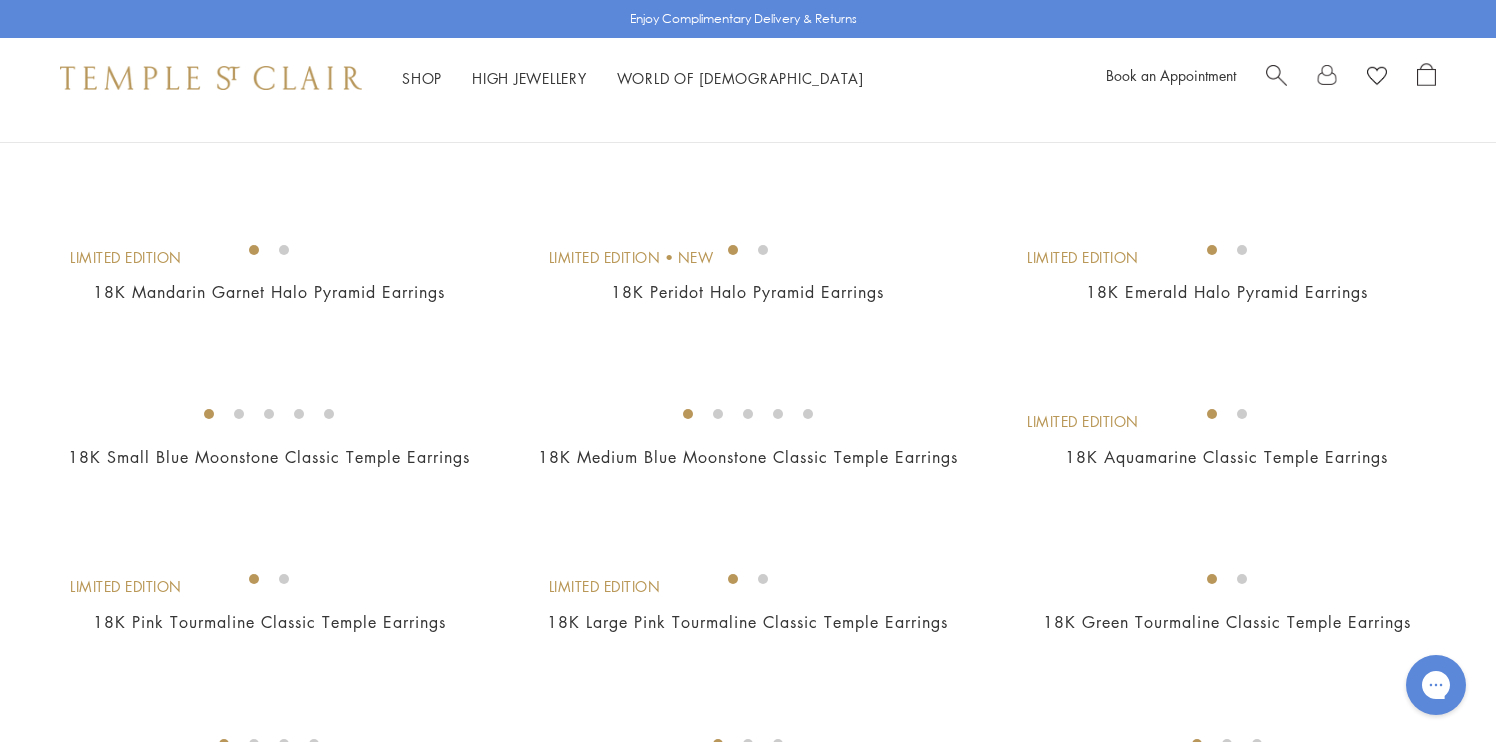 click at bounding box center (0, 0) 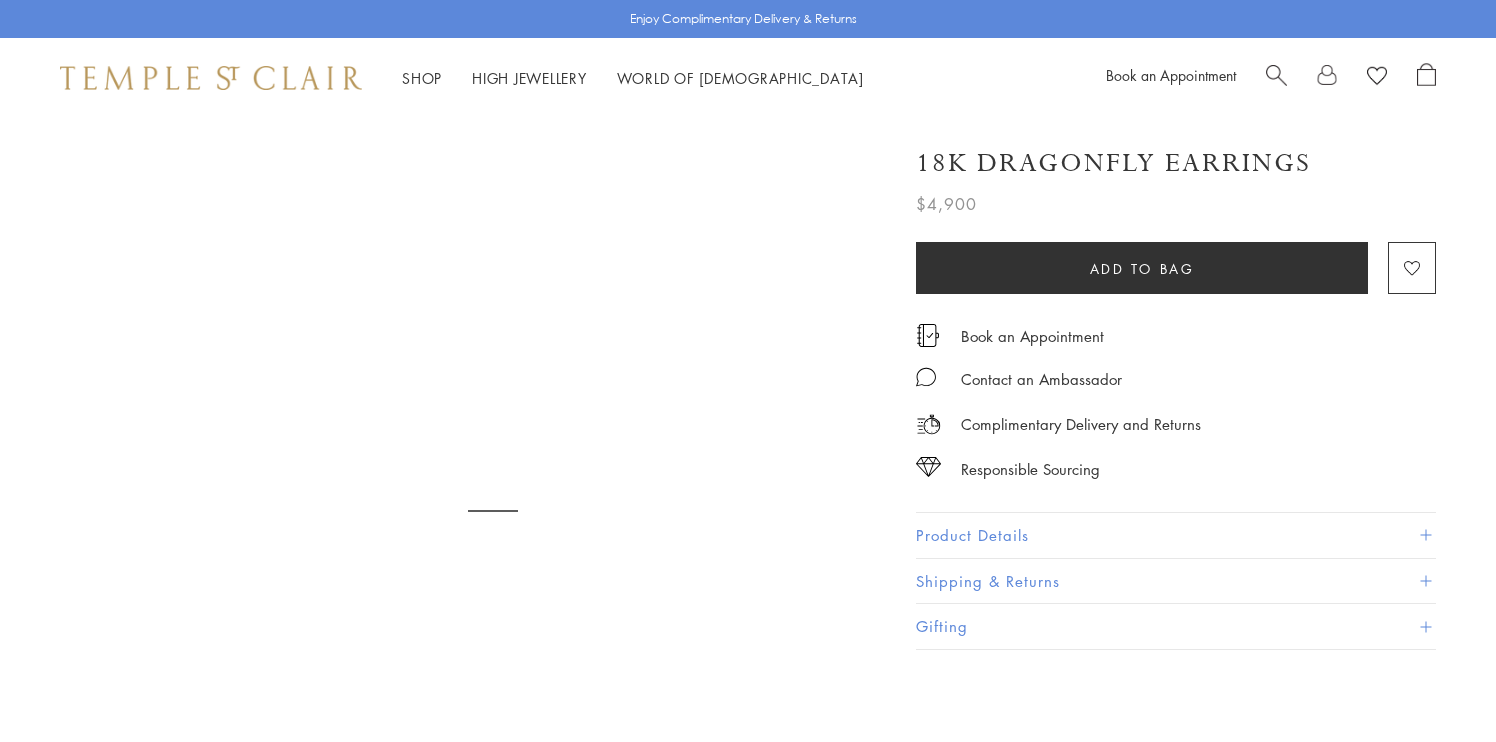 scroll, scrollTop: 0, scrollLeft: 0, axis: both 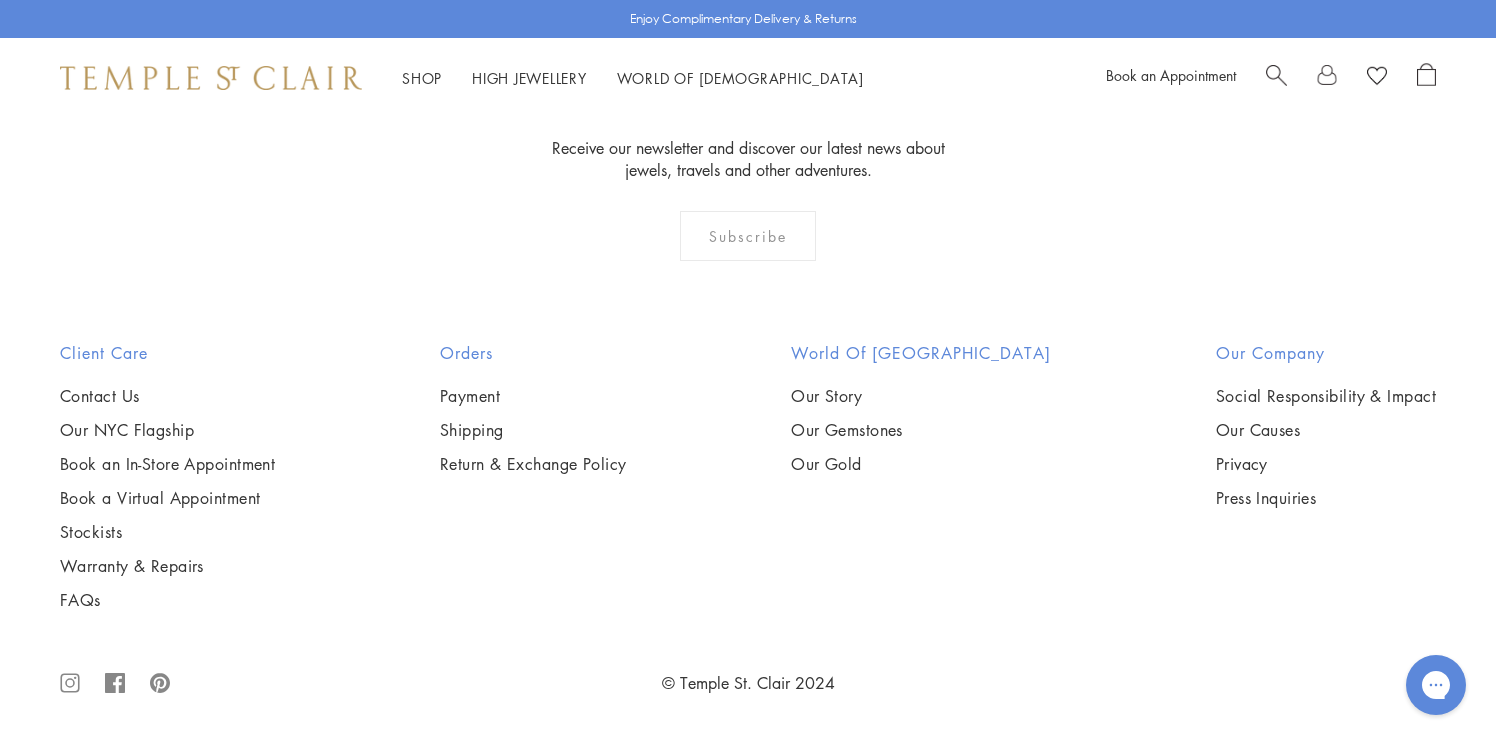 click at bounding box center [0, 0] 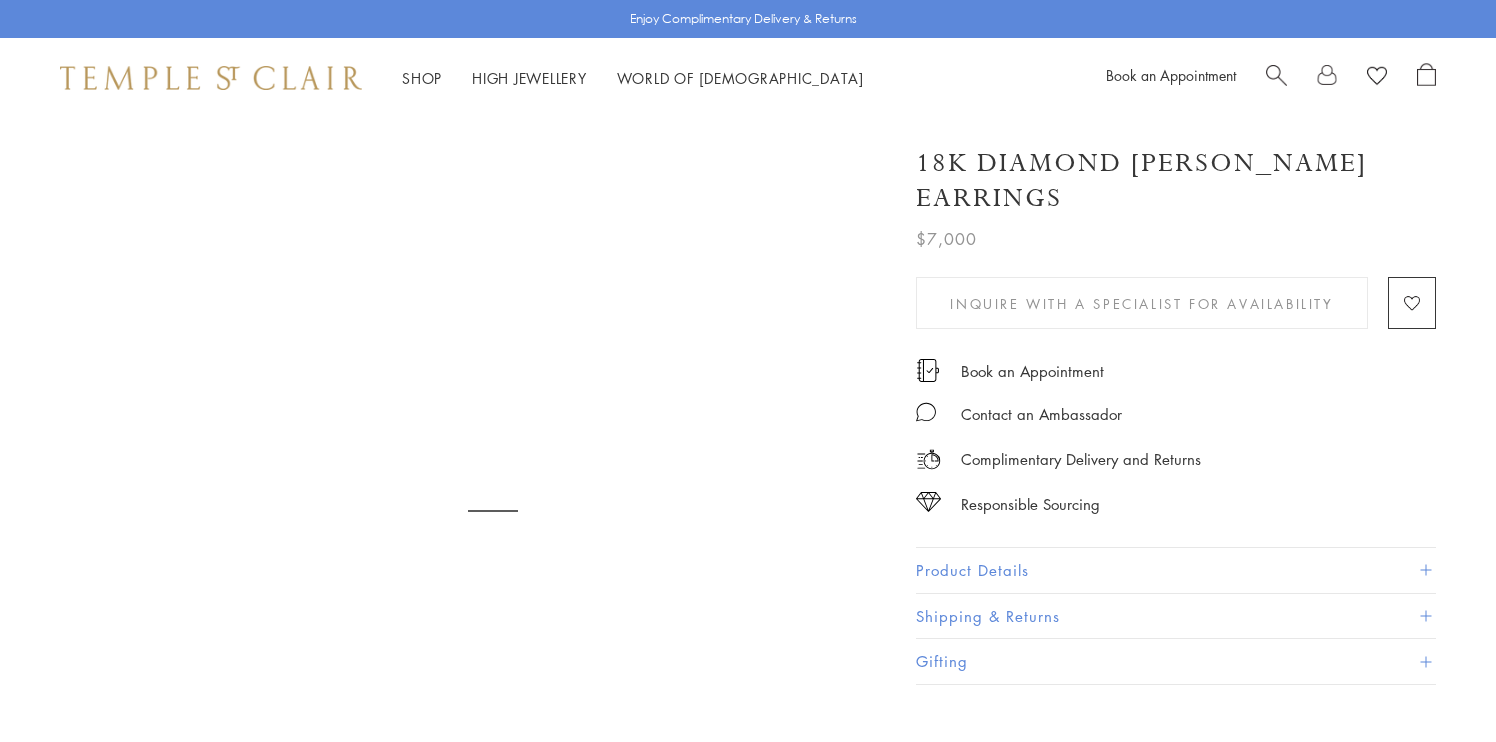 scroll, scrollTop: 0, scrollLeft: 0, axis: both 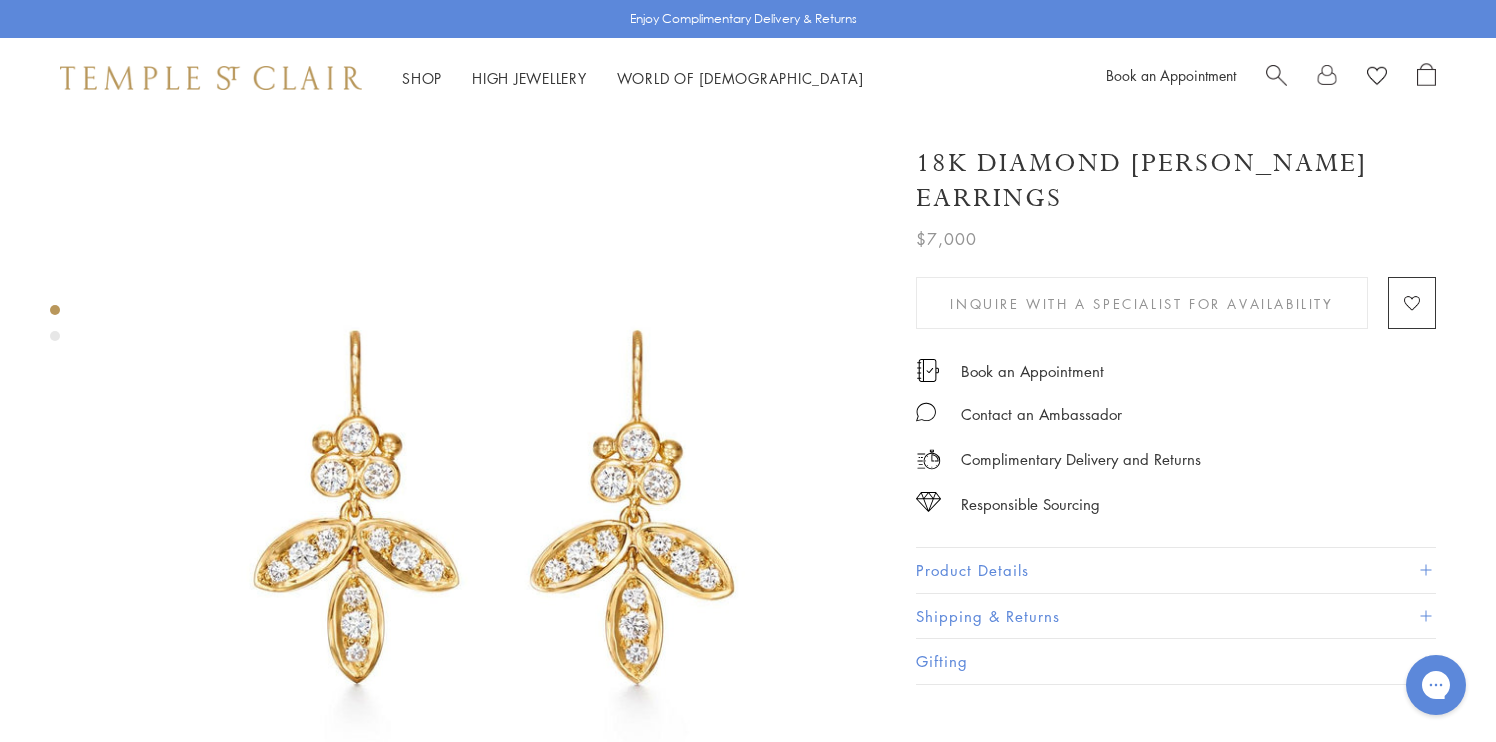 click at bounding box center (55, 336) 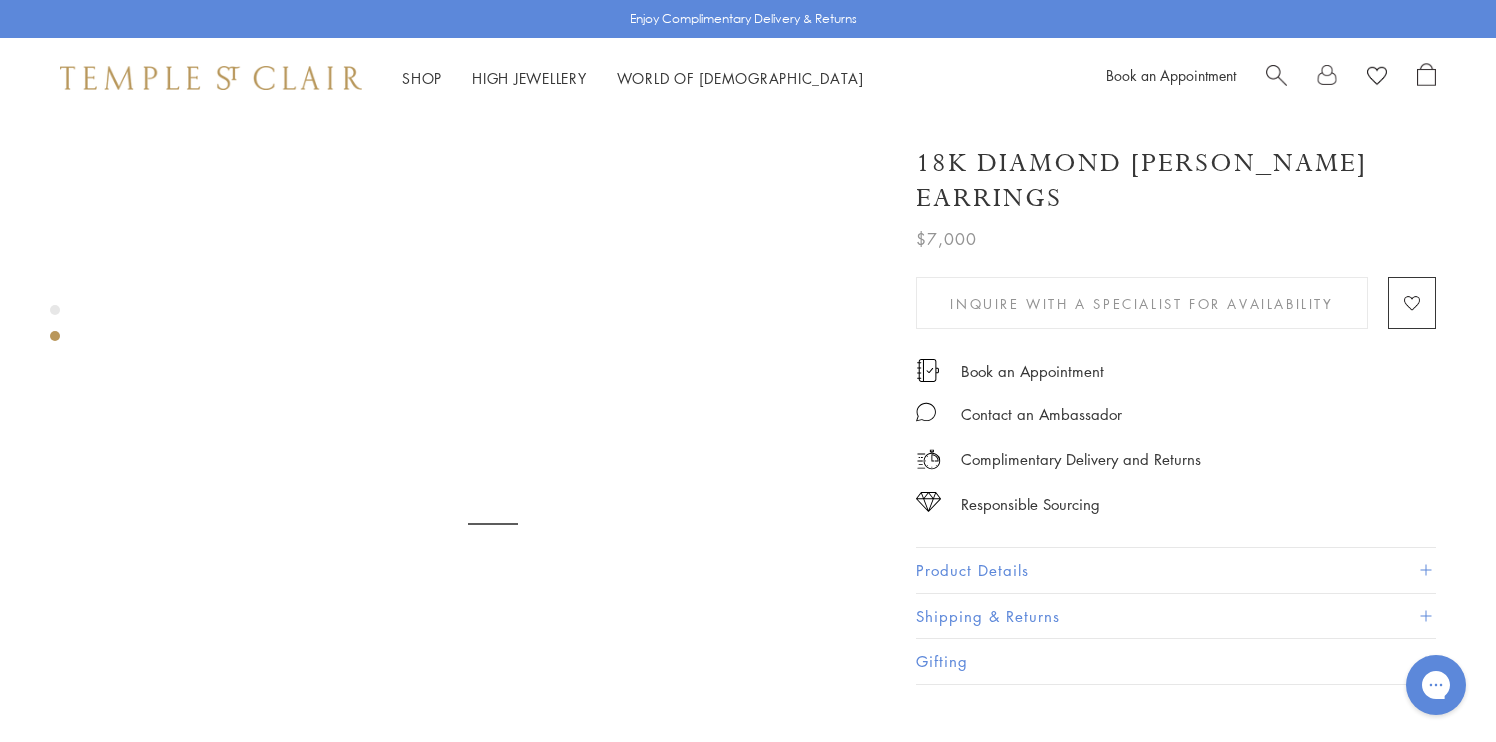 scroll, scrollTop: 824, scrollLeft: 0, axis: vertical 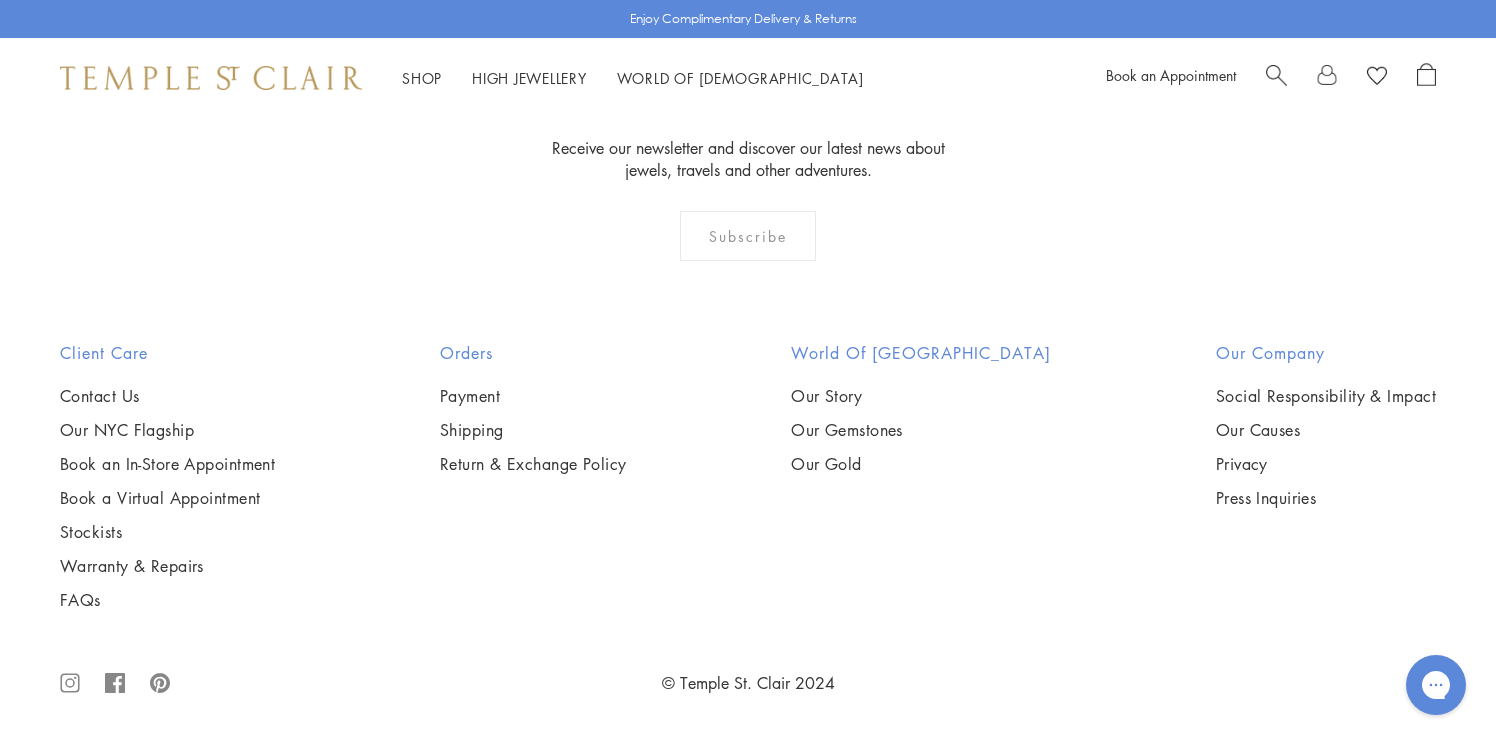 click on "3" at bounding box center (813, -88) 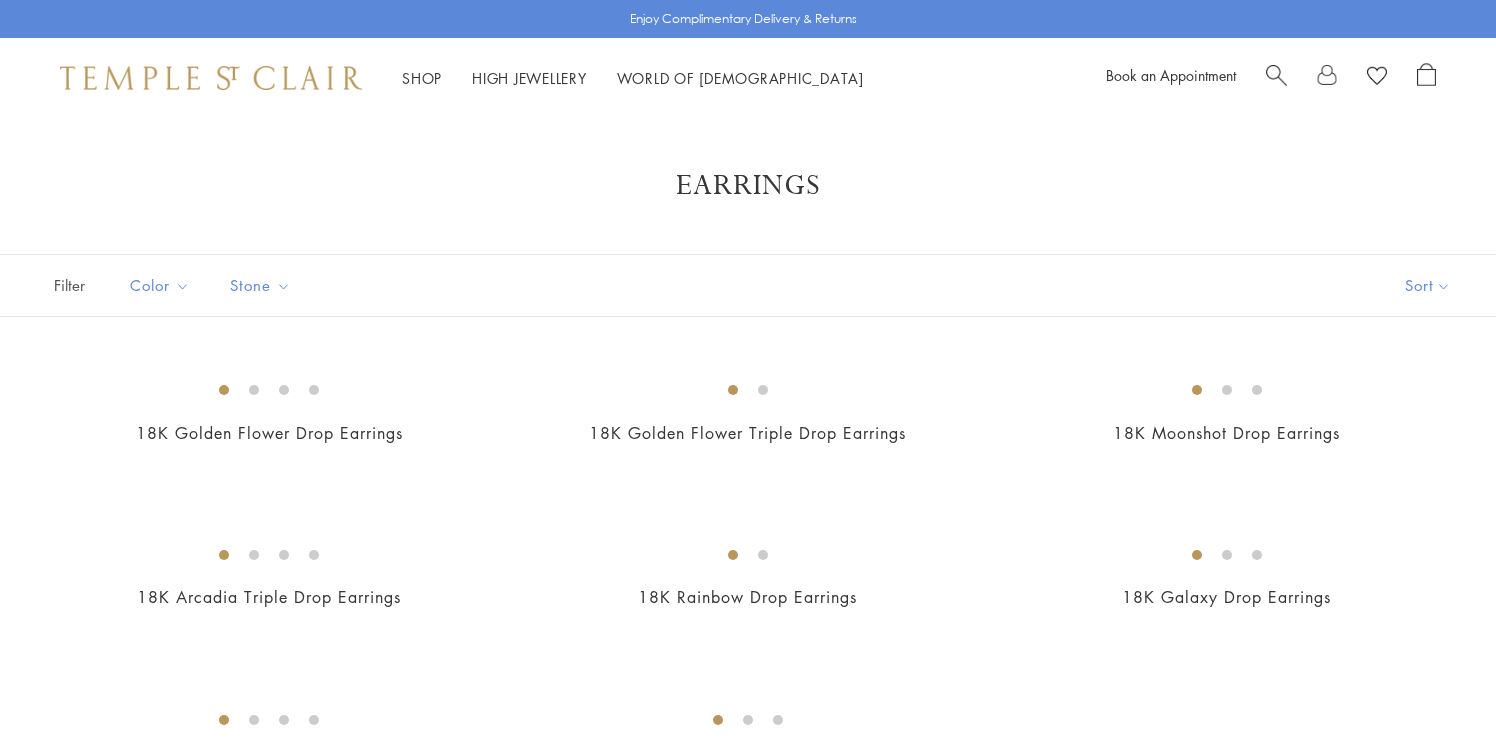 scroll, scrollTop: 0, scrollLeft: 0, axis: both 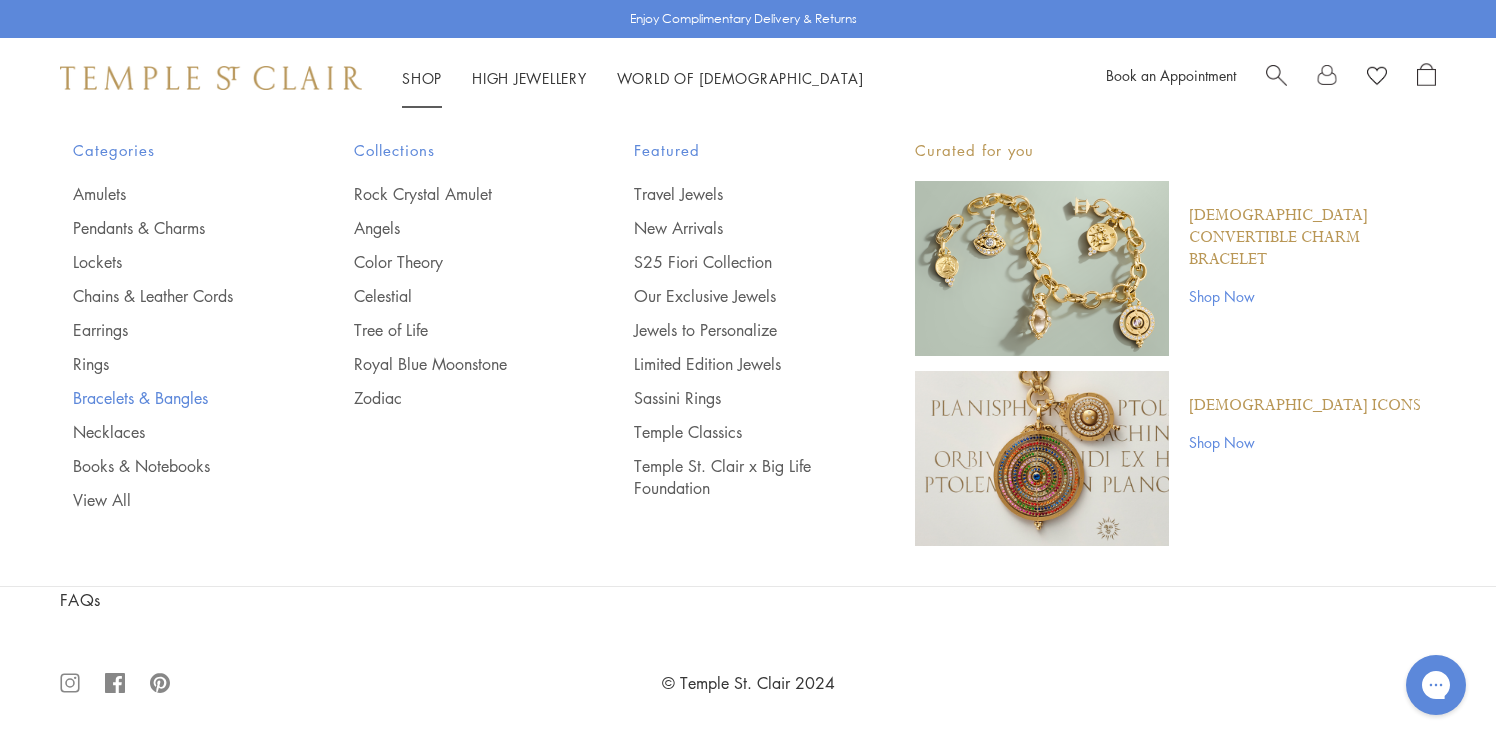 click on "Bracelets & Bangles" at bounding box center (173, 398) 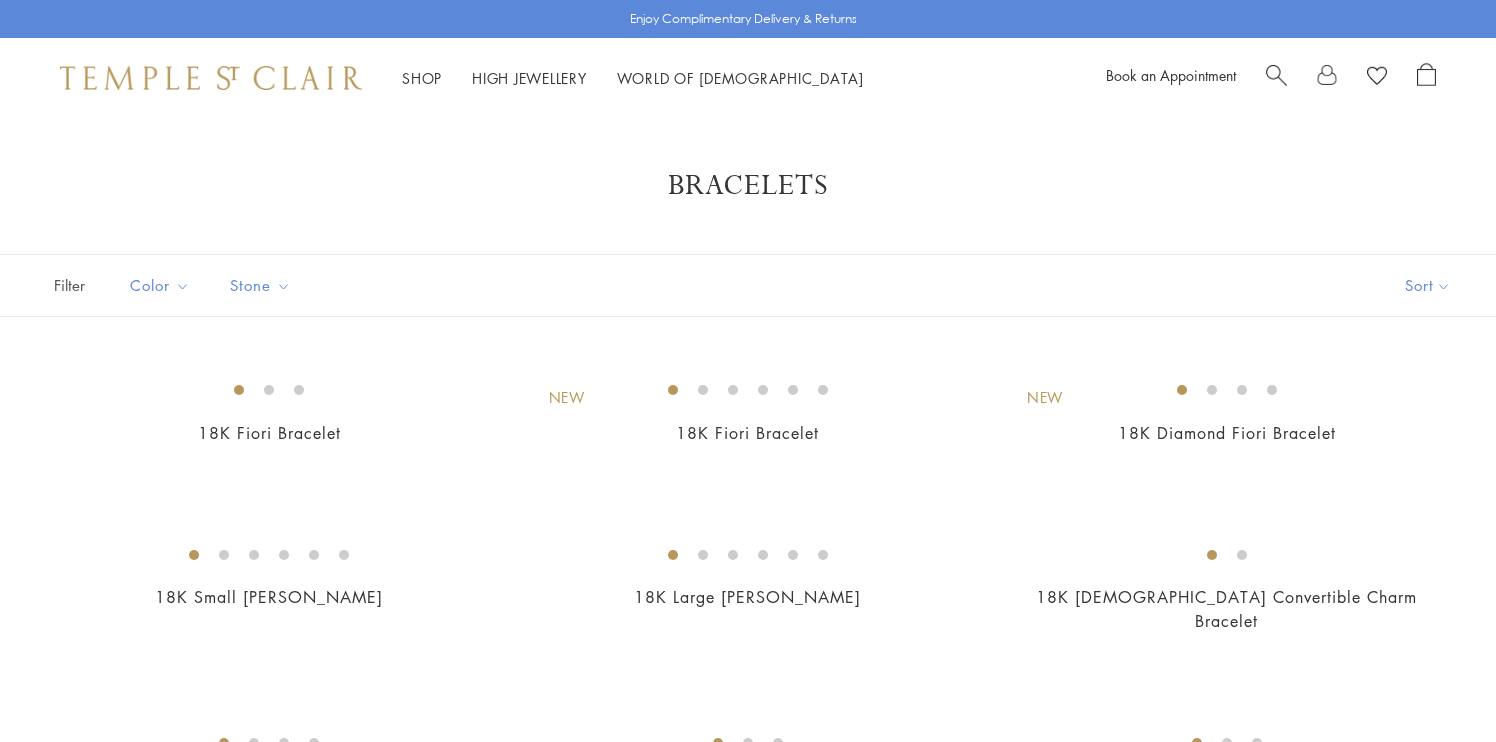 scroll, scrollTop: 0, scrollLeft: 0, axis: both 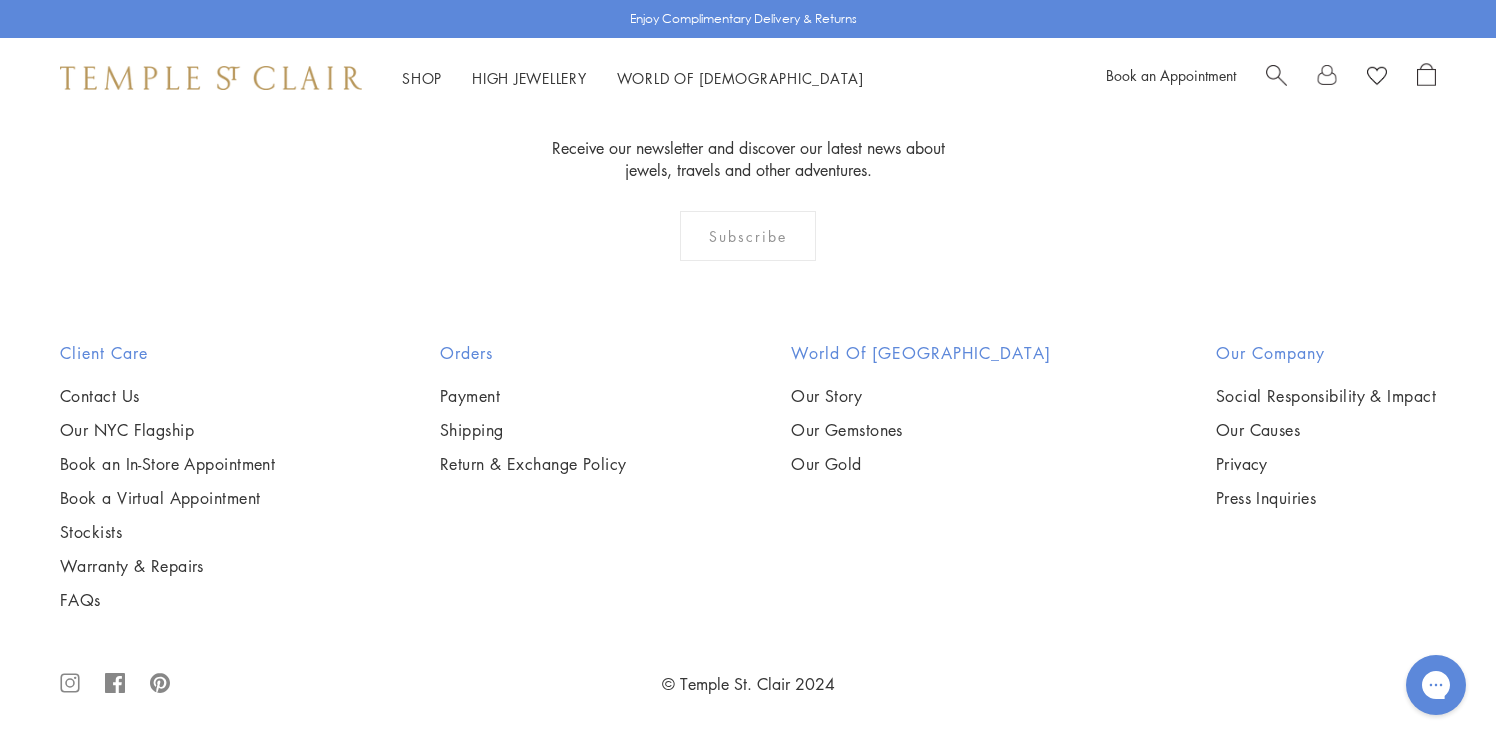 click at bounding box center (0, 0) 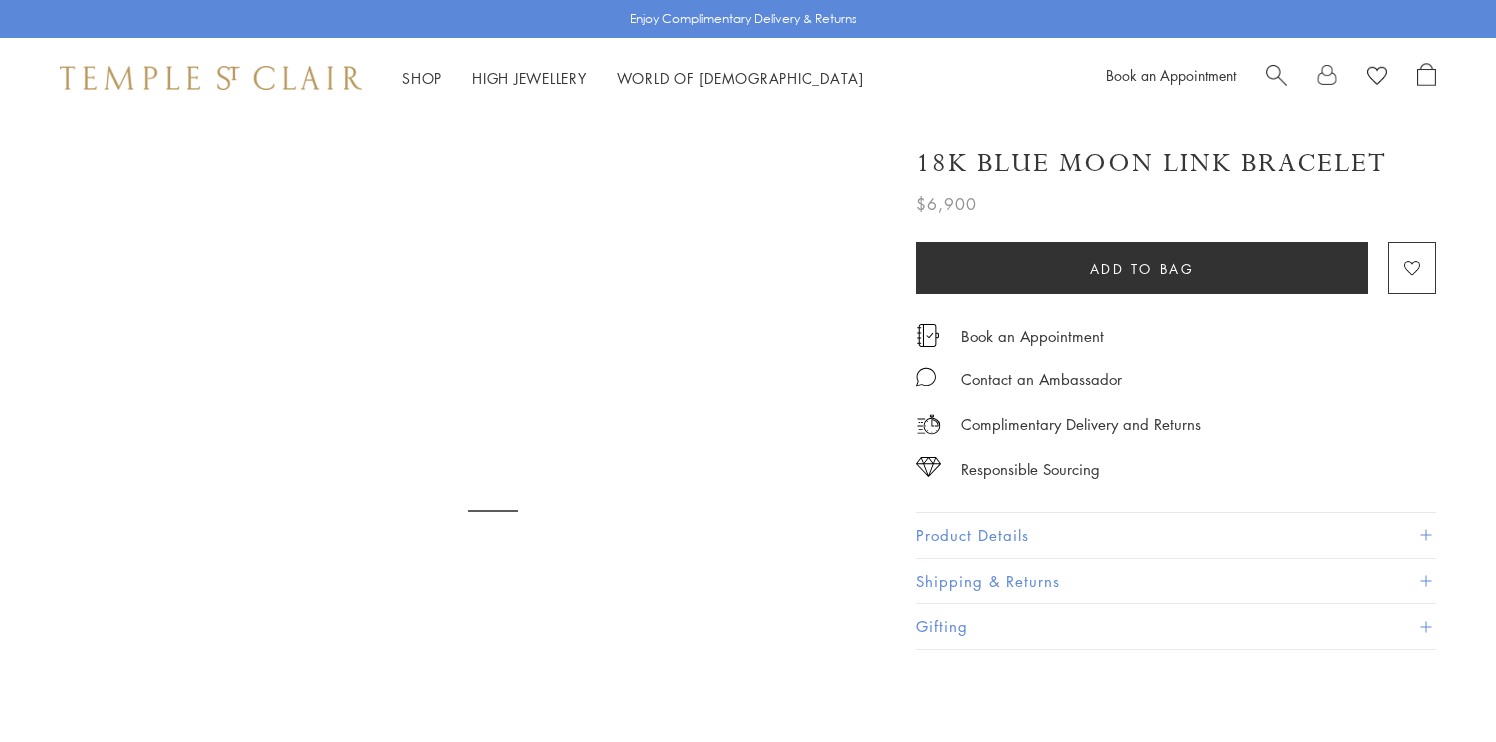 scroll, scrollTop: 0, scrollLeft: 0, axis: both 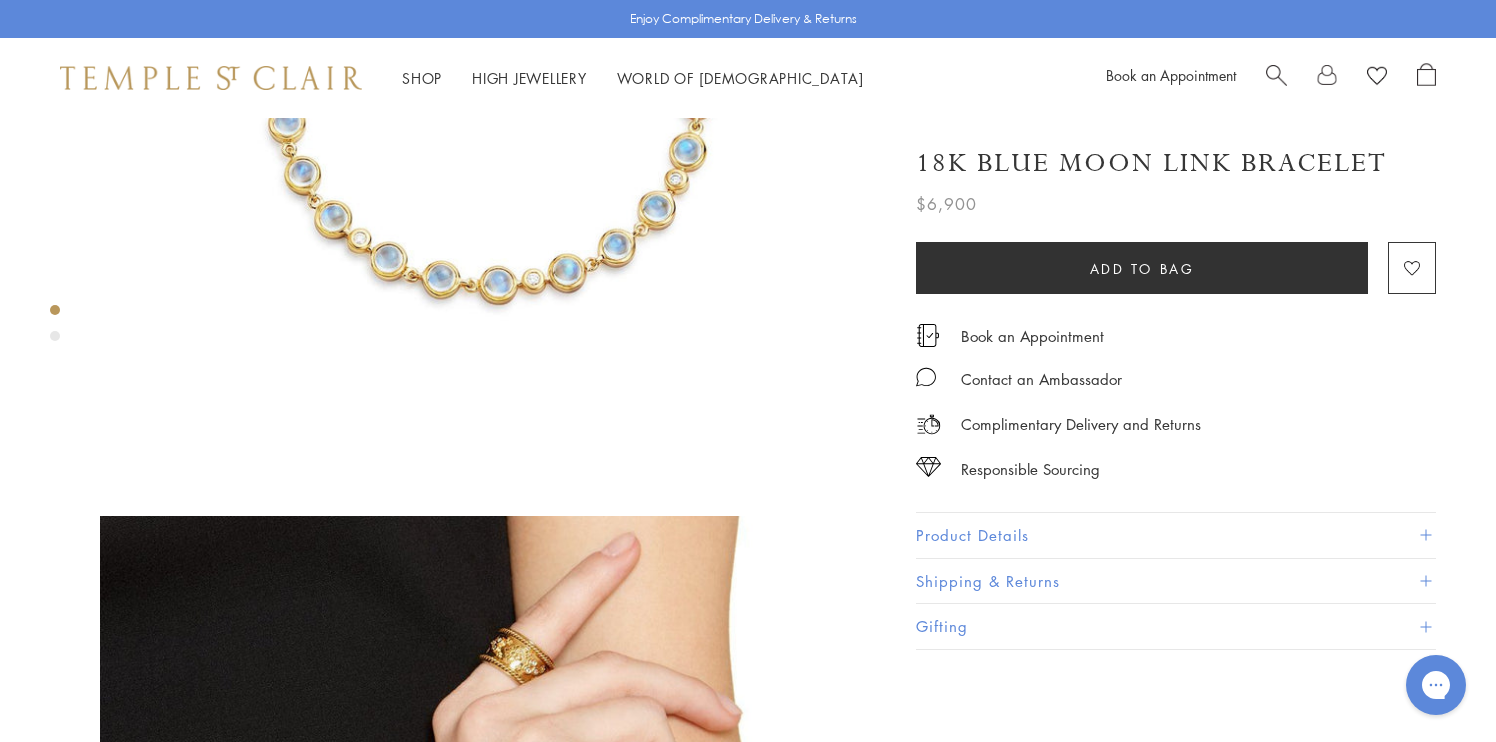 click on "Product Details" at bounding box center [1176, 535] 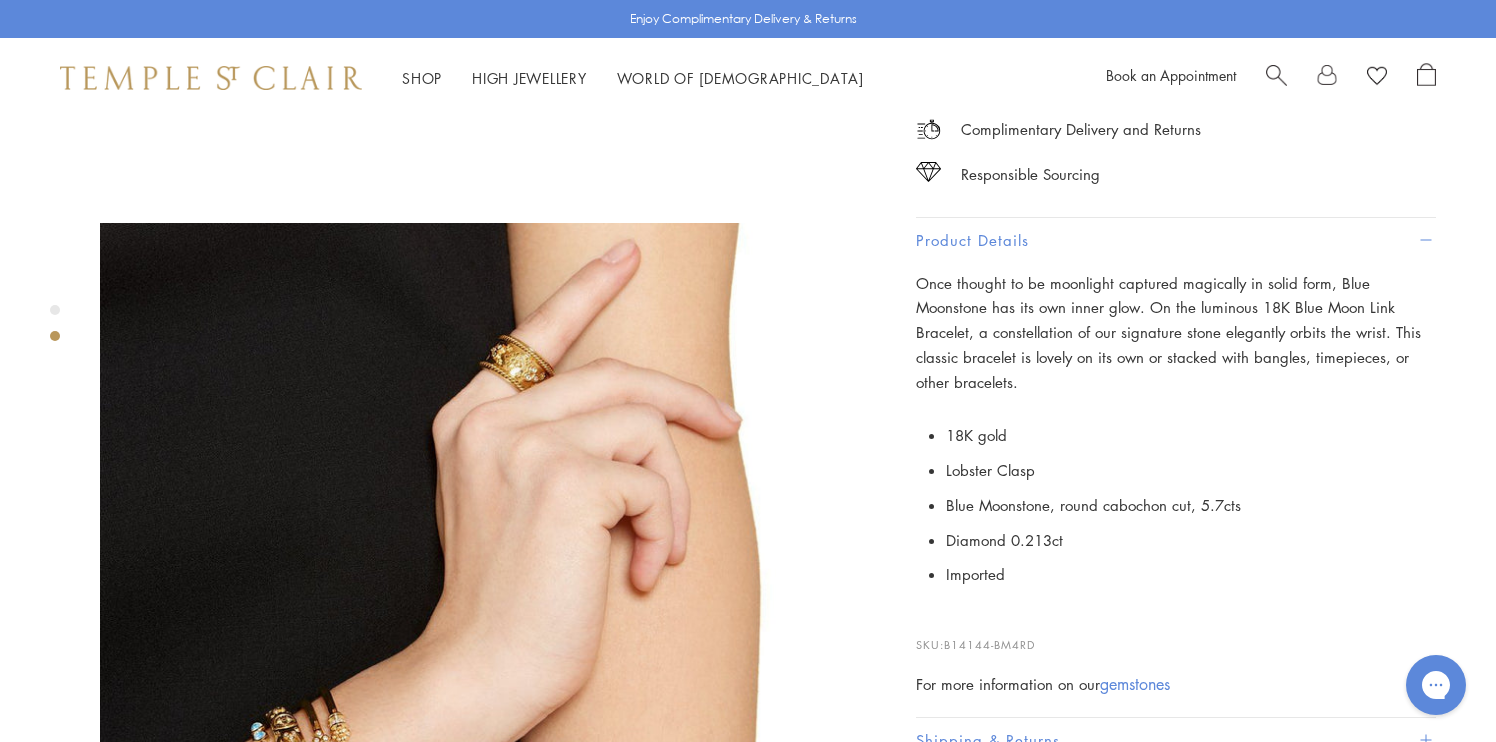 scroll, scrollTop: 713, scrollLeft: 0, axis: vertical 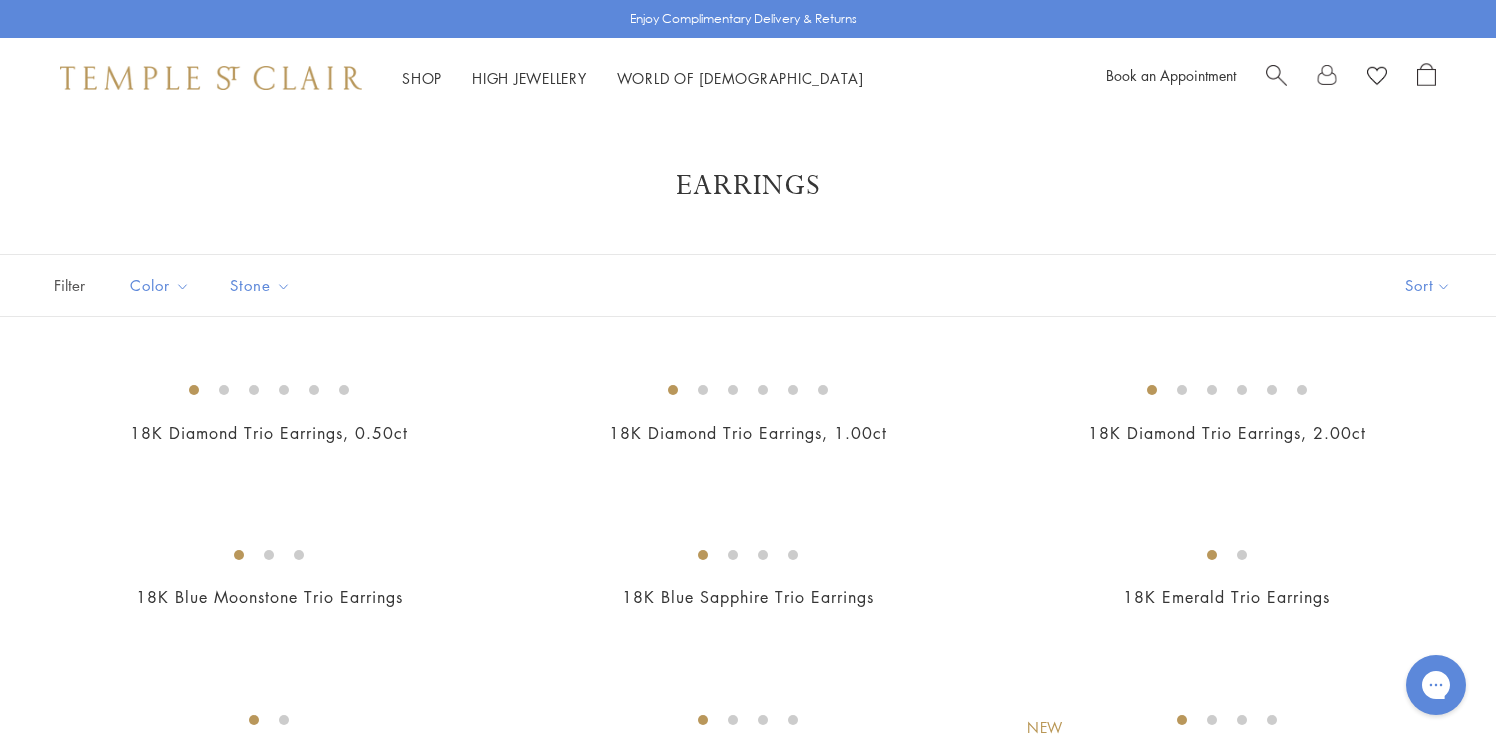 click at bounding box center [1276, 73] 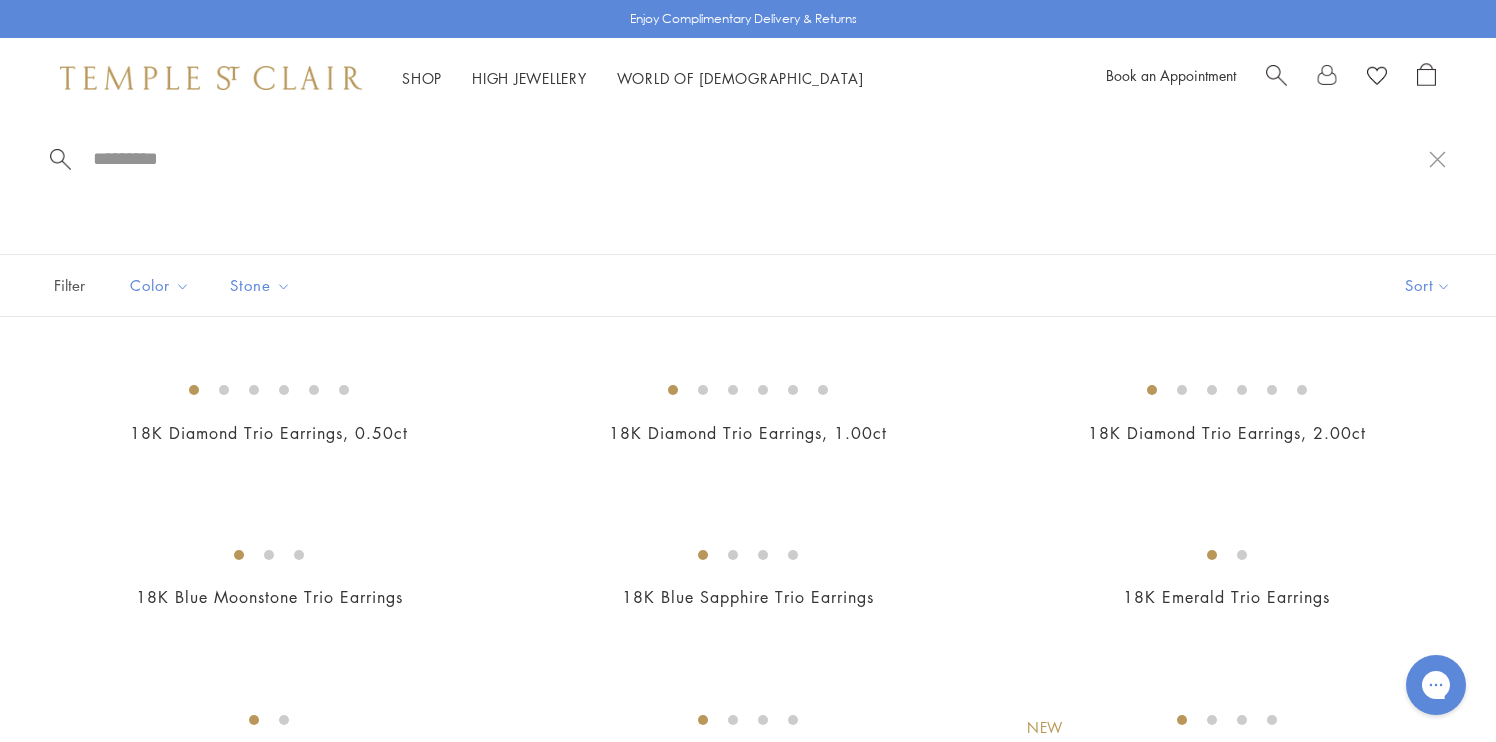 type on "*" 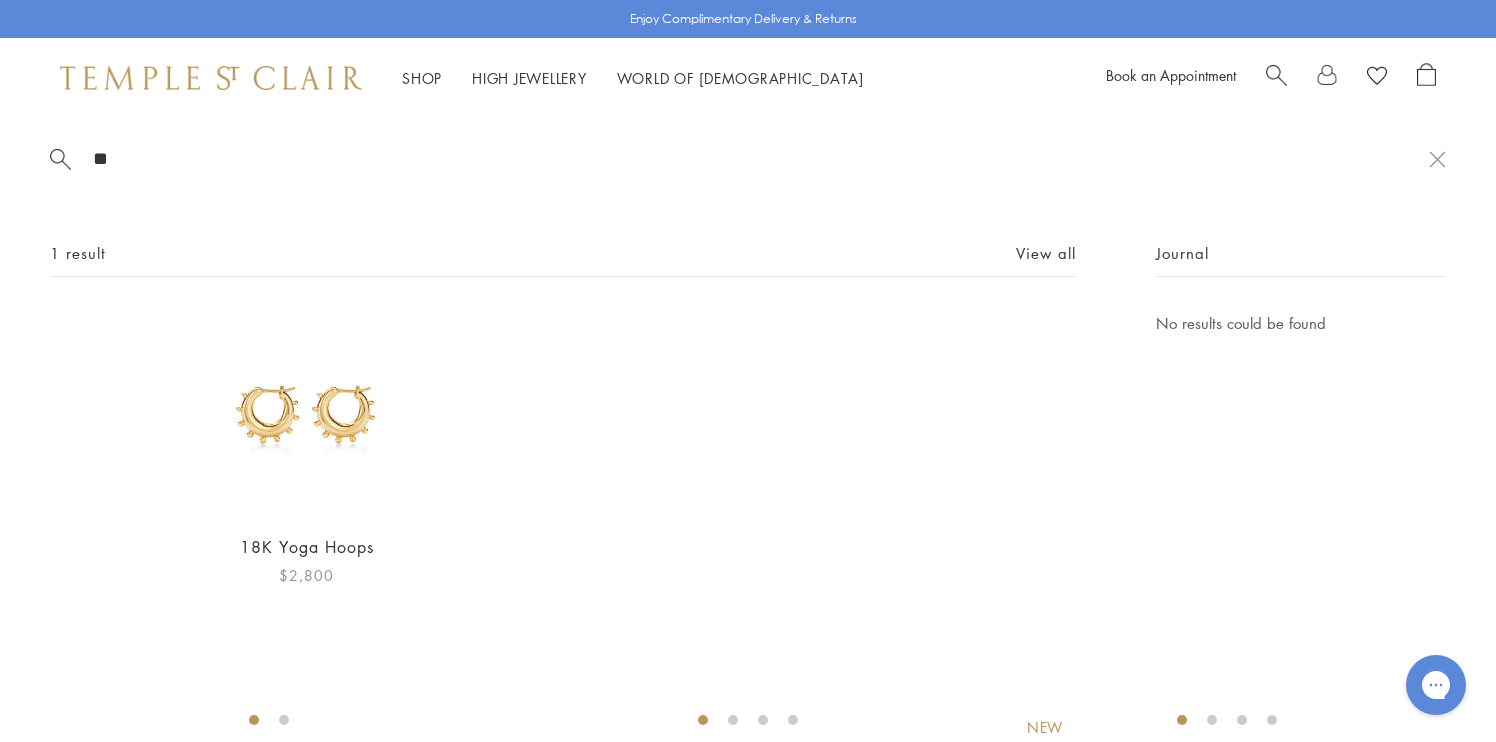 type on "**" 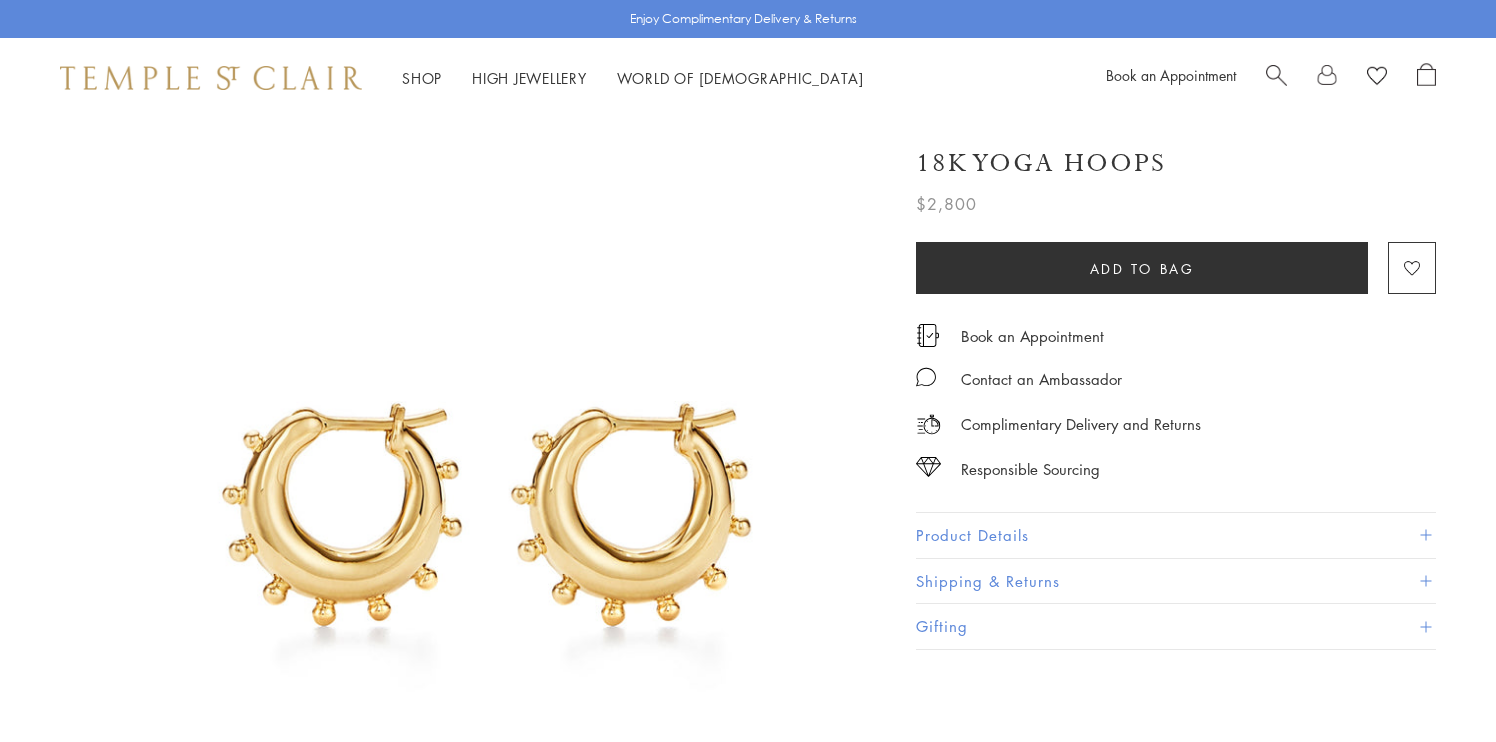 scroll, scrollTop: 0, scrollLeft: 0, axis: both 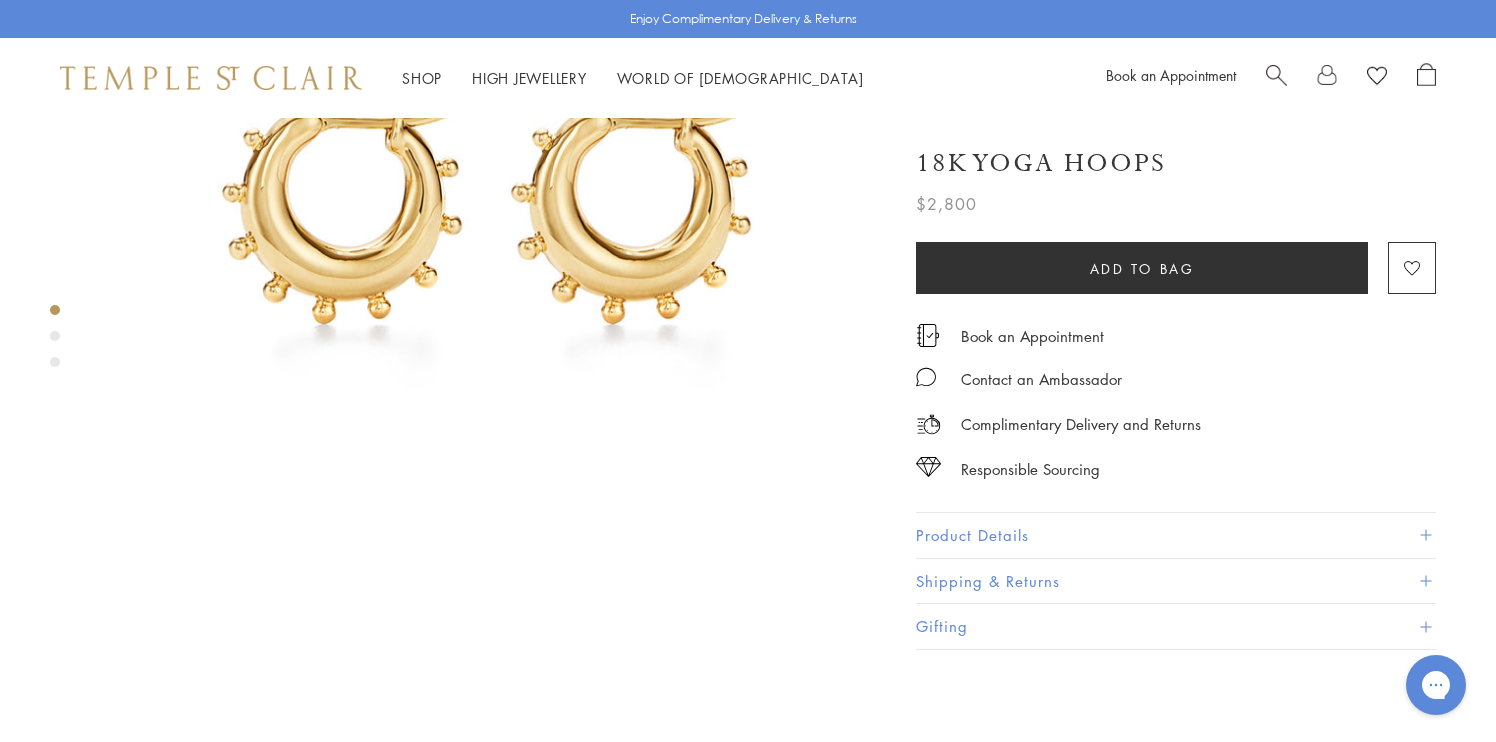 click on "Product Details" at bounding box center [1176, 535] 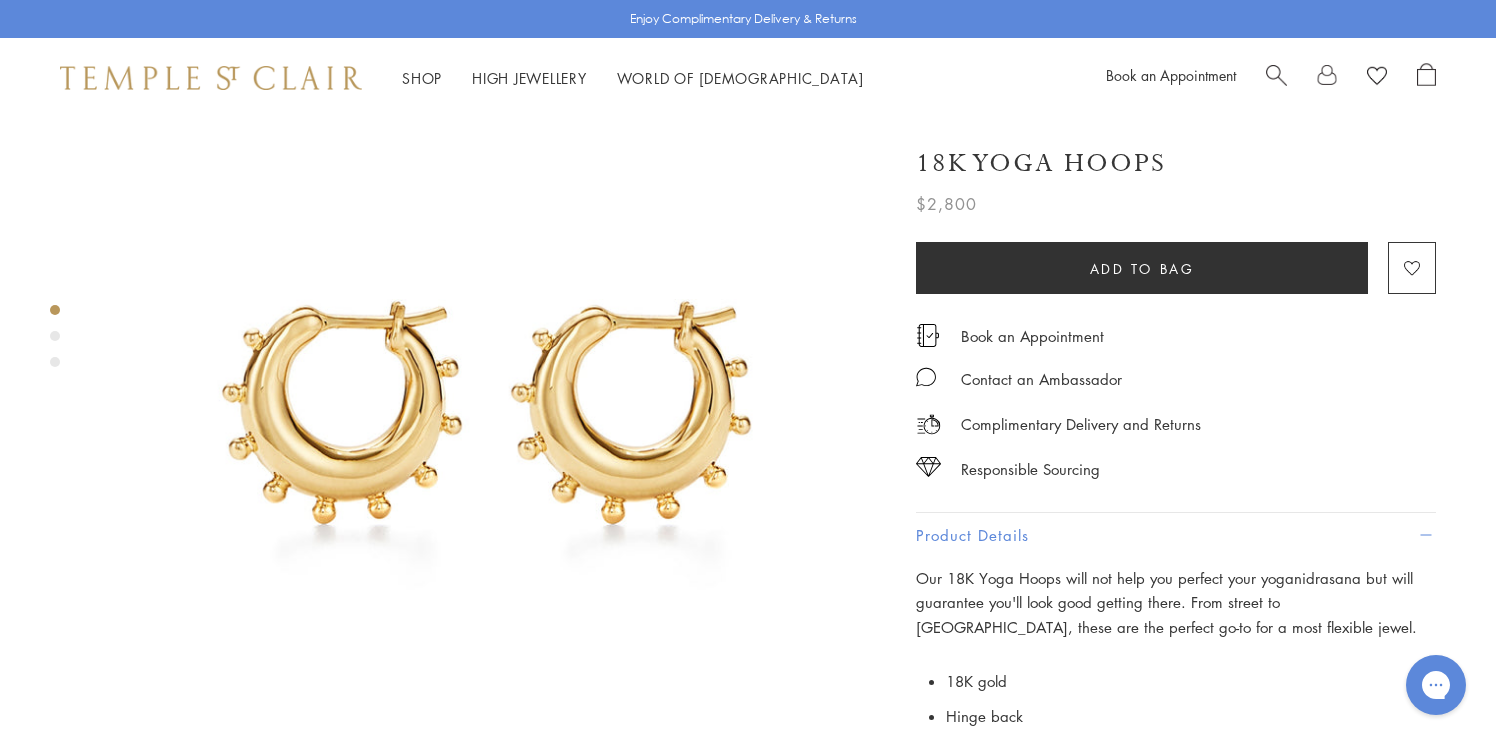 scroll, scrollTop: 0, scrollLeft: 0, axis: both 